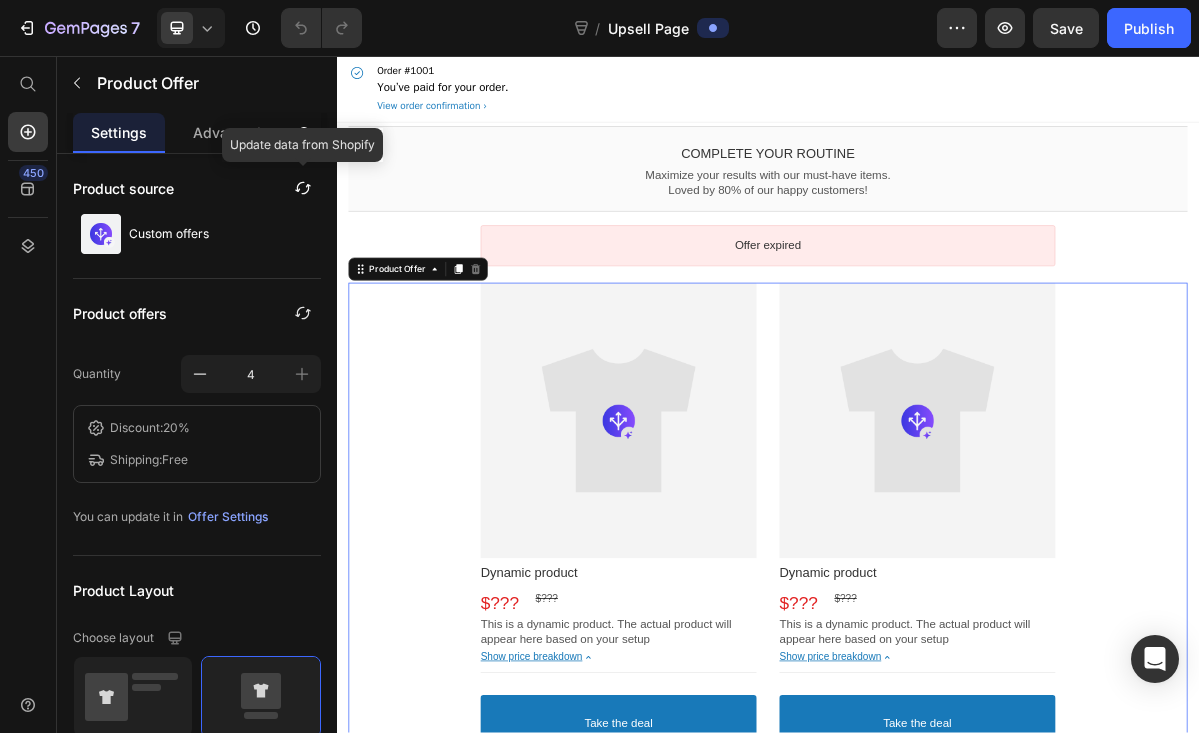 scroll, scrollTop: 0, scrollLeft: 0, axis: both 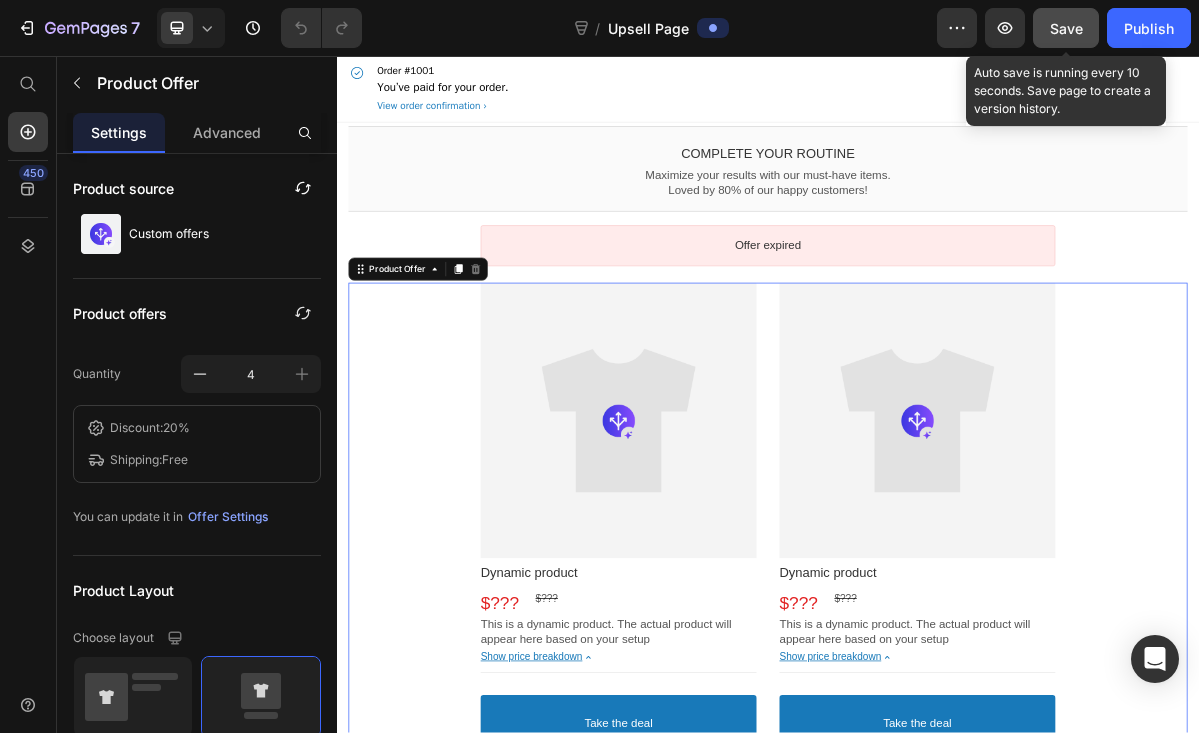 click on "Save" at bounding box center [1066, 28] 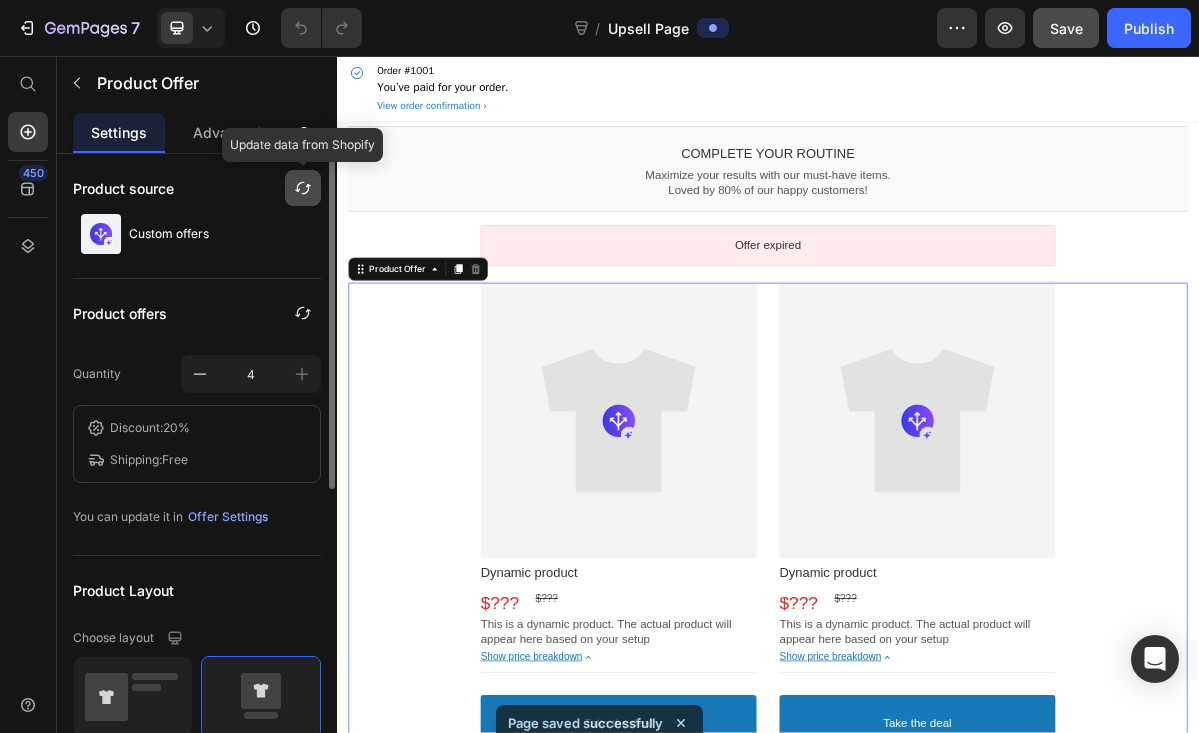 click 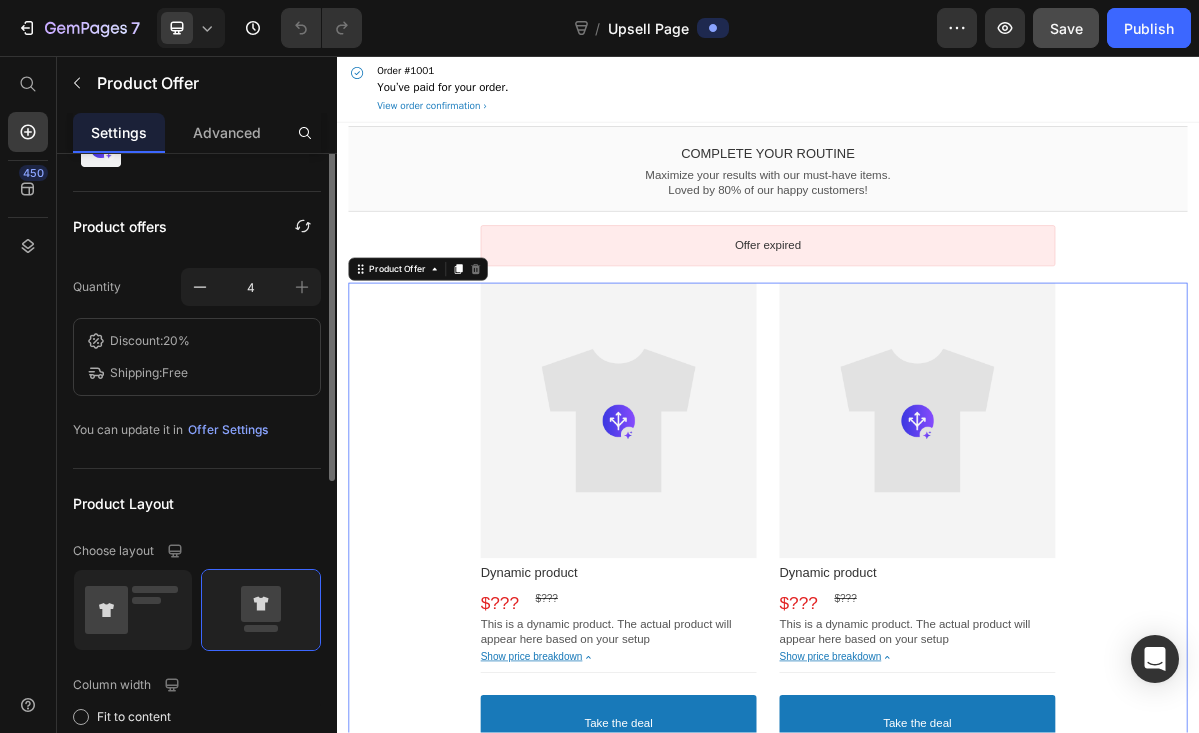 scroll, scrollTop: 52, scrollLeft: 0, axis: vertical 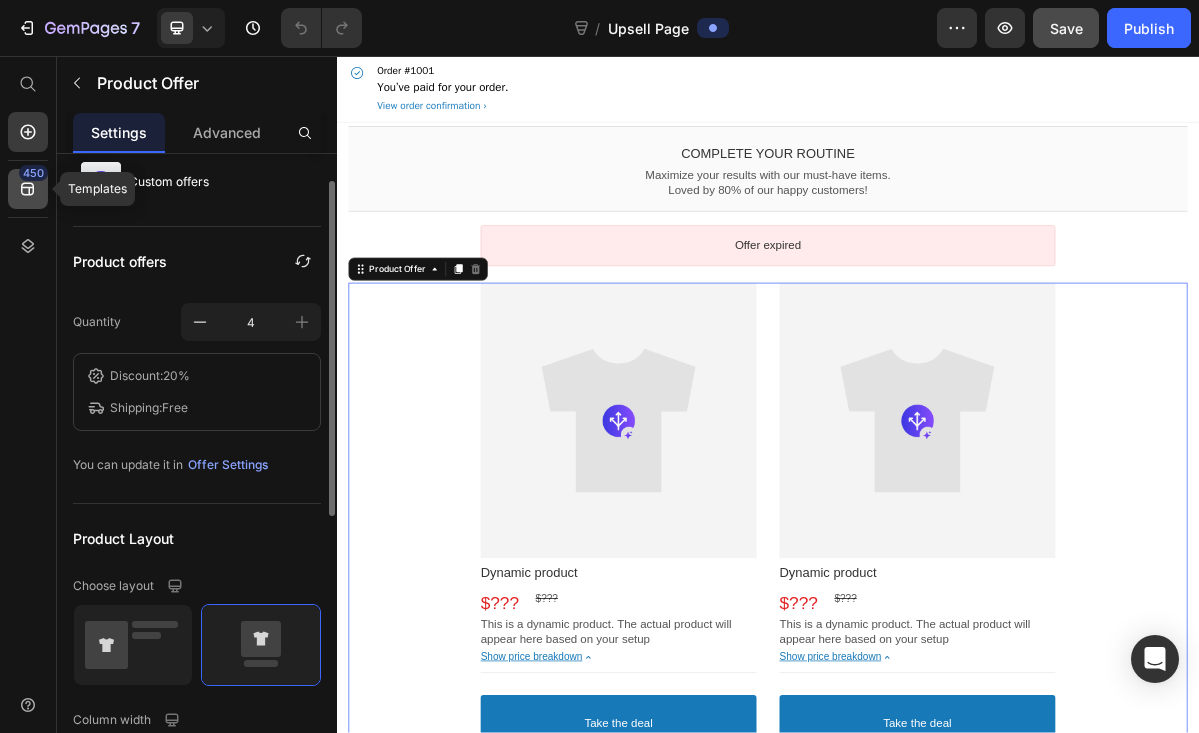 click on "450" at bounding box center [33, 173] 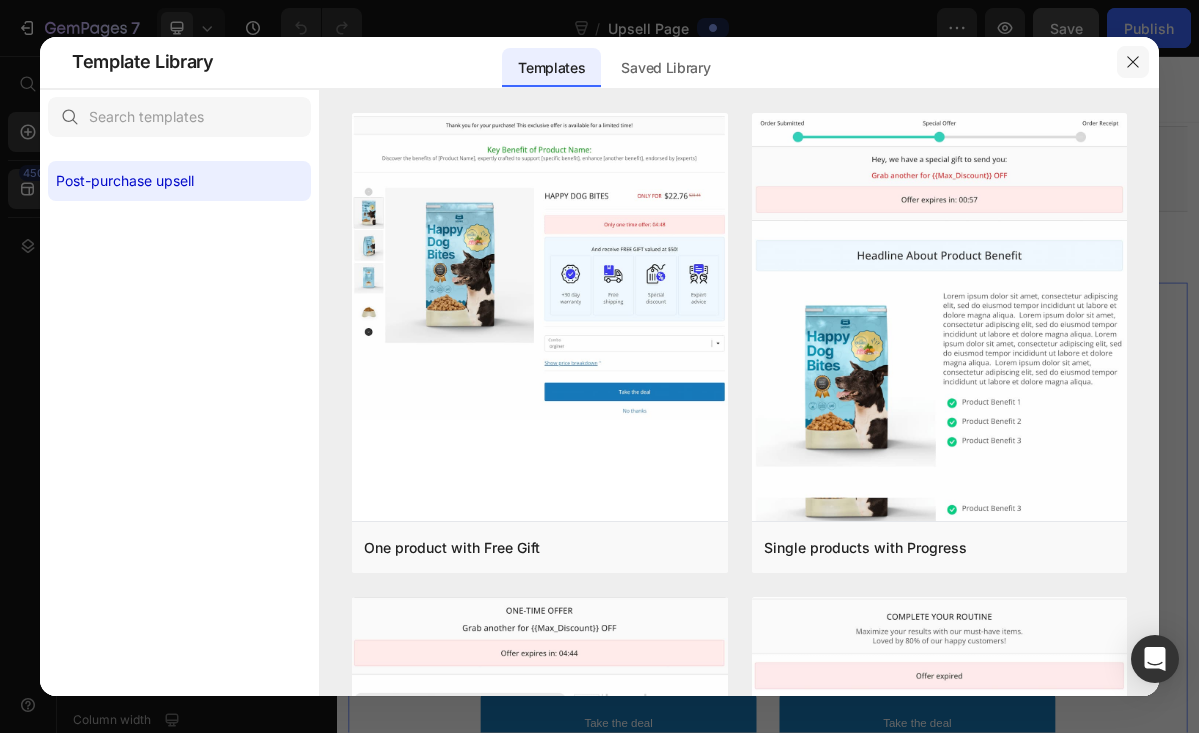 click 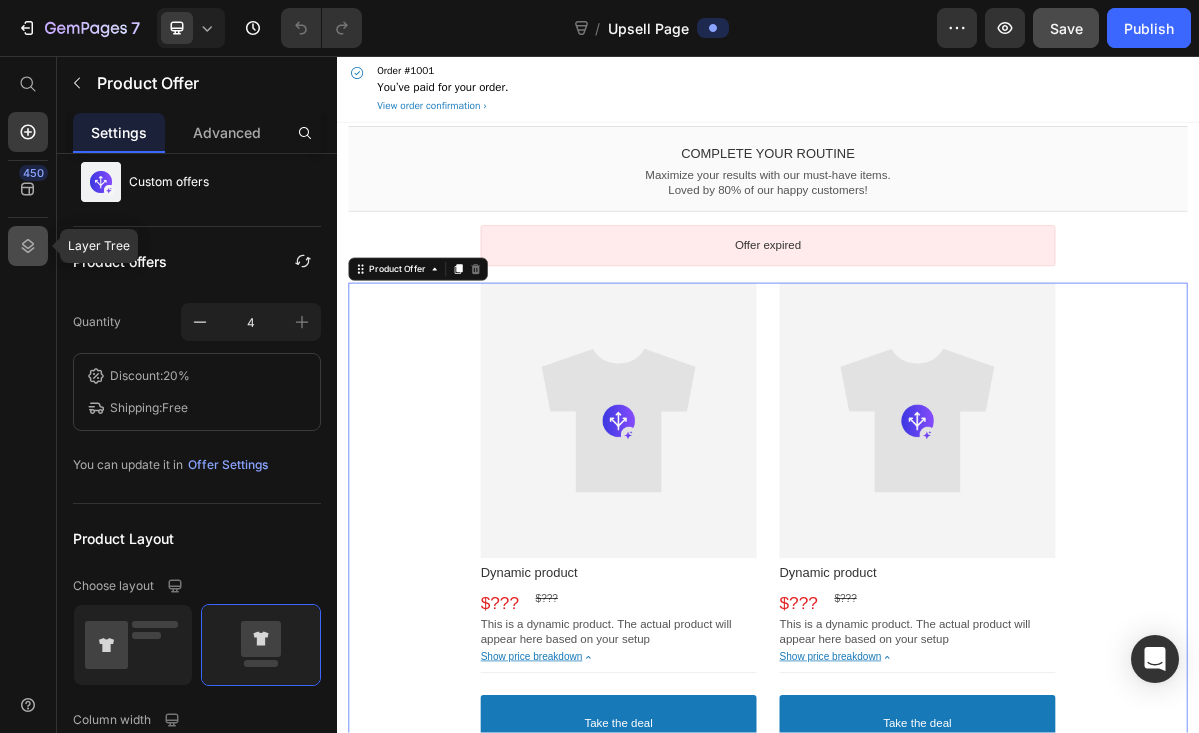 click 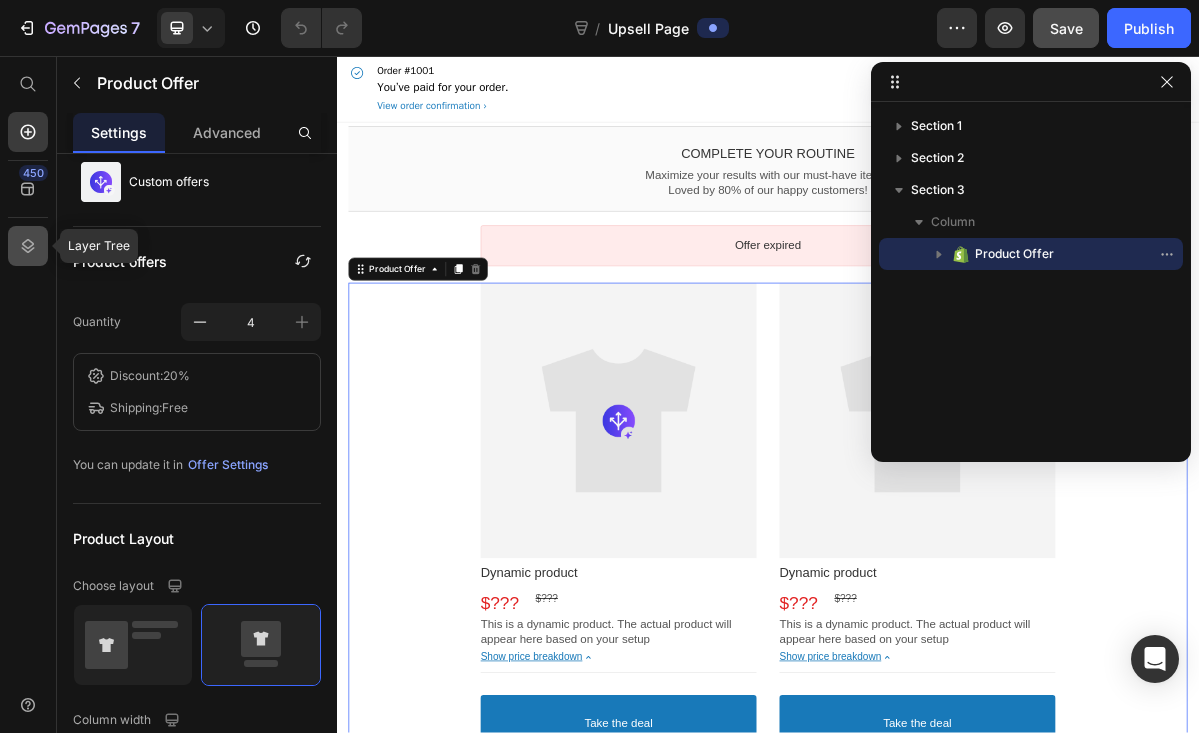 click 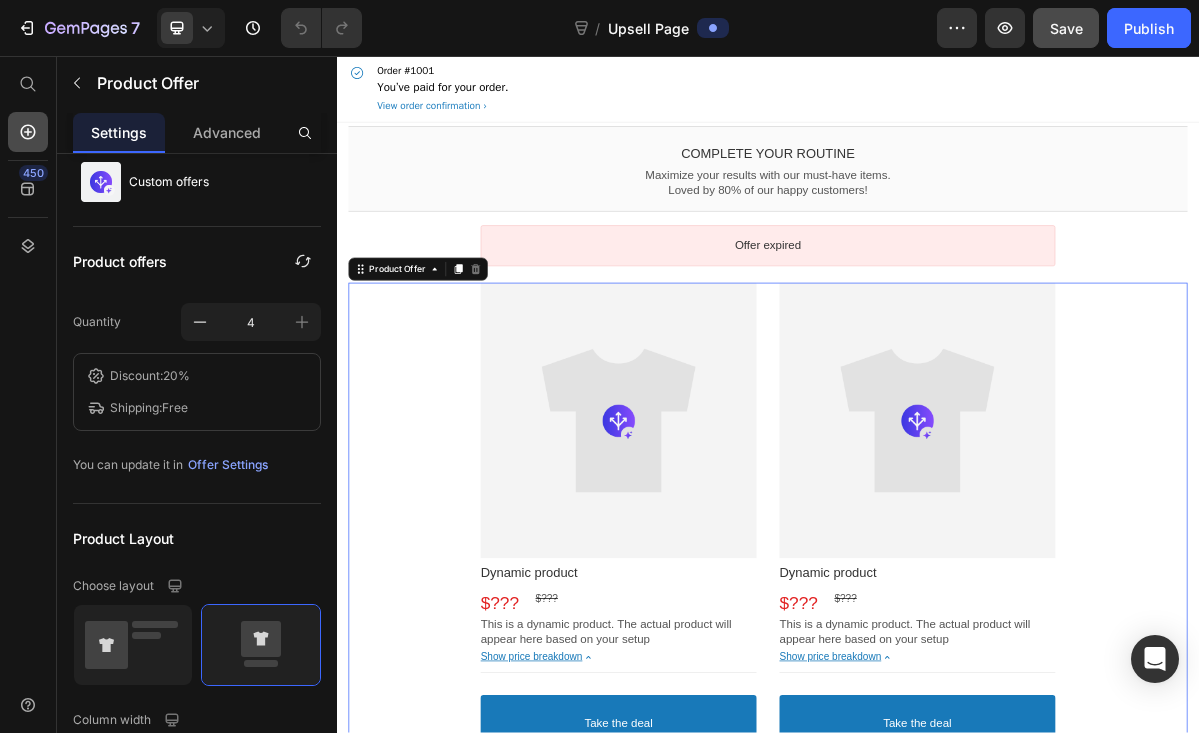 click 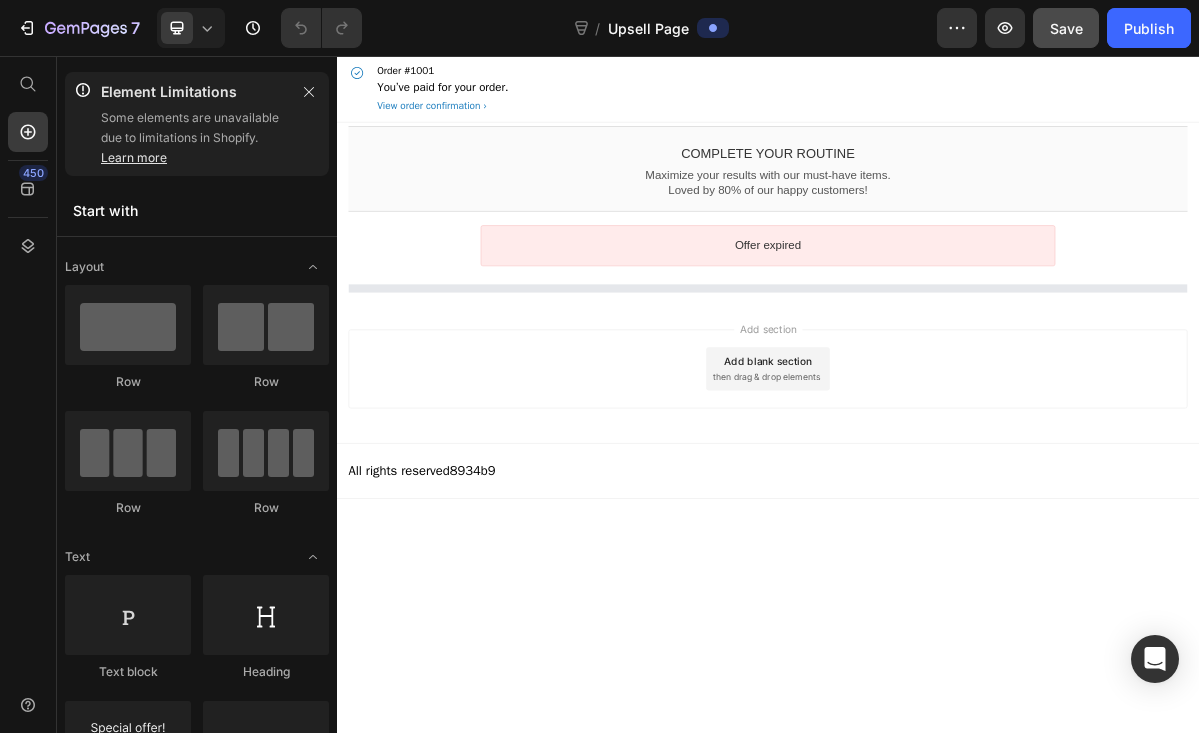 click on "Element Limitations Some elements are unavailable due to limitations in Shopify.
Learn more" at bounding box center [197, 124] 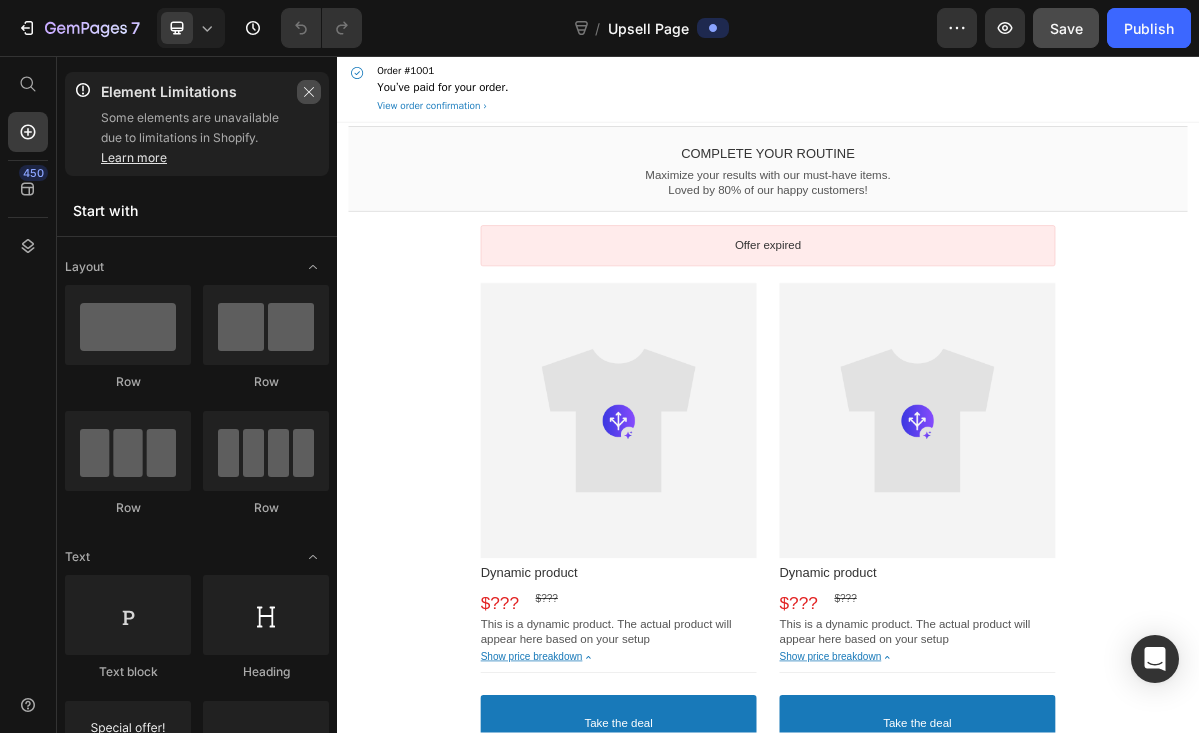 click 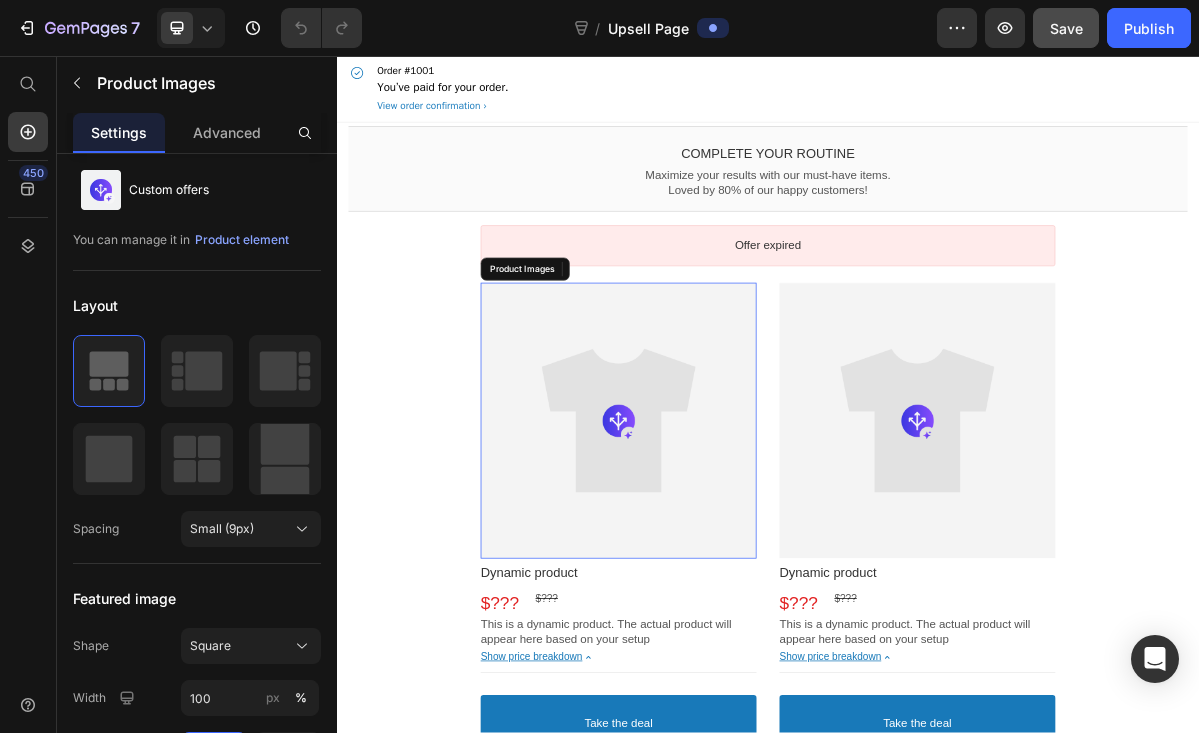 click at bounding box center [729, 564] 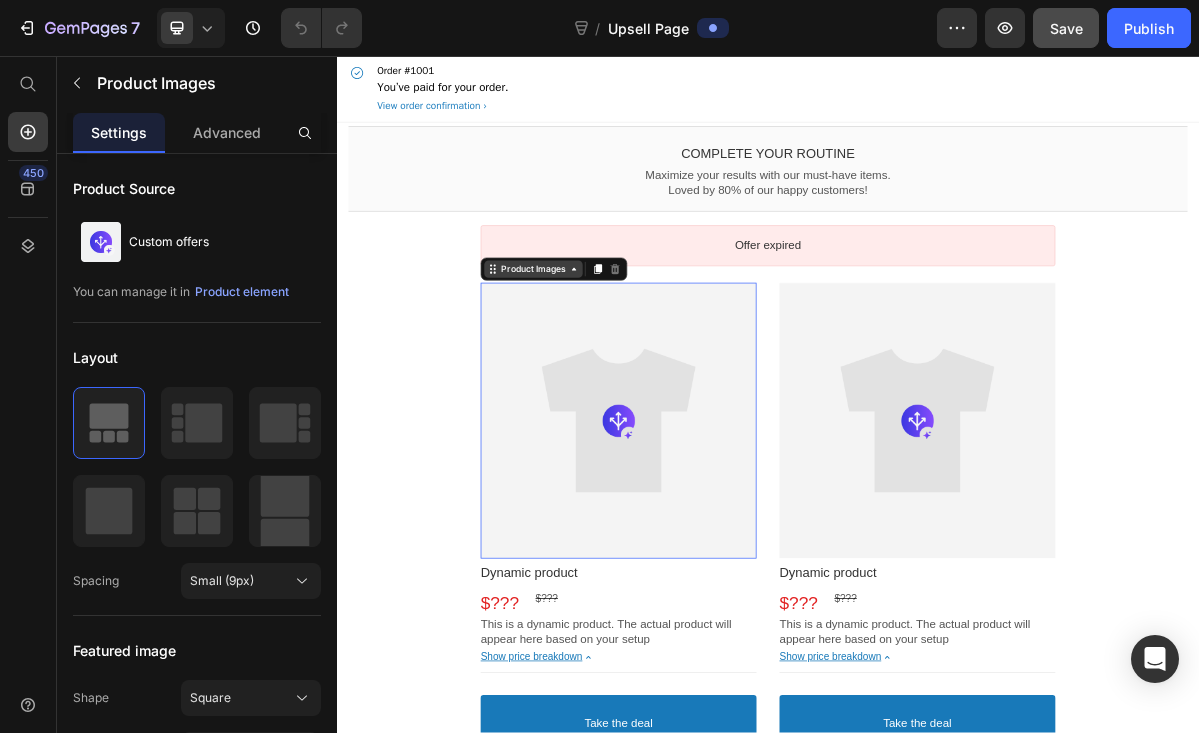 click 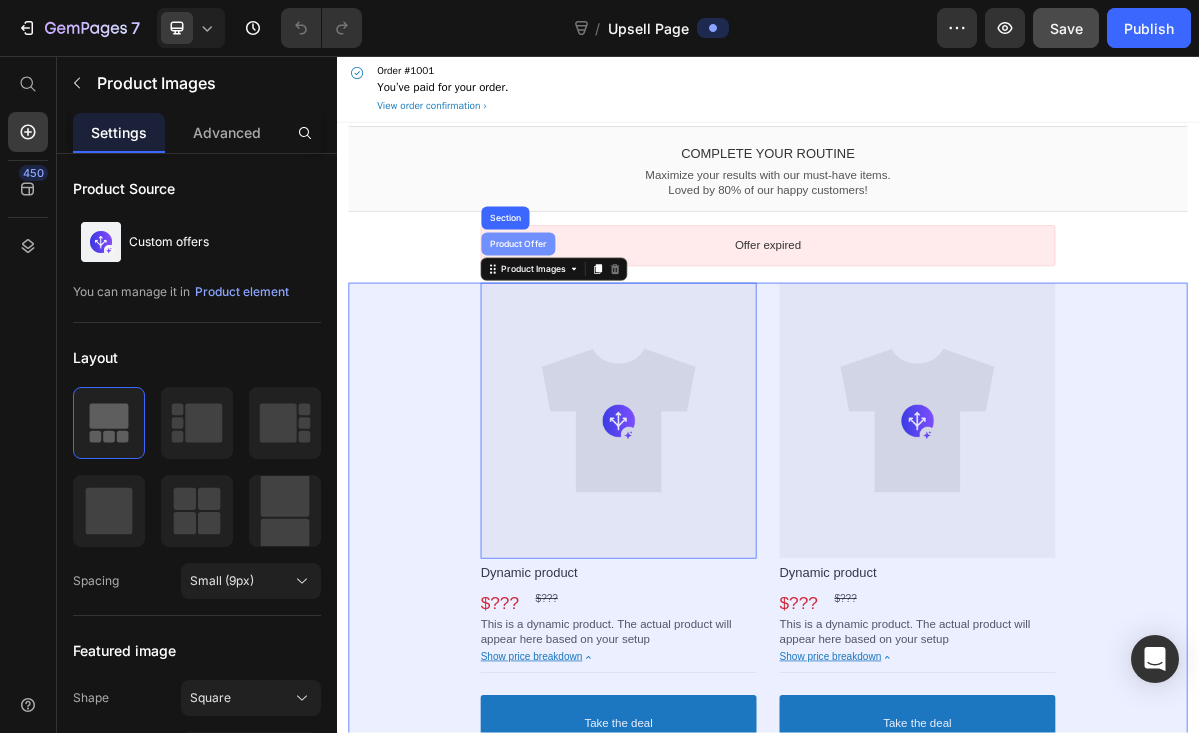 click on "Product Offer" at bounding box center (589, 317) 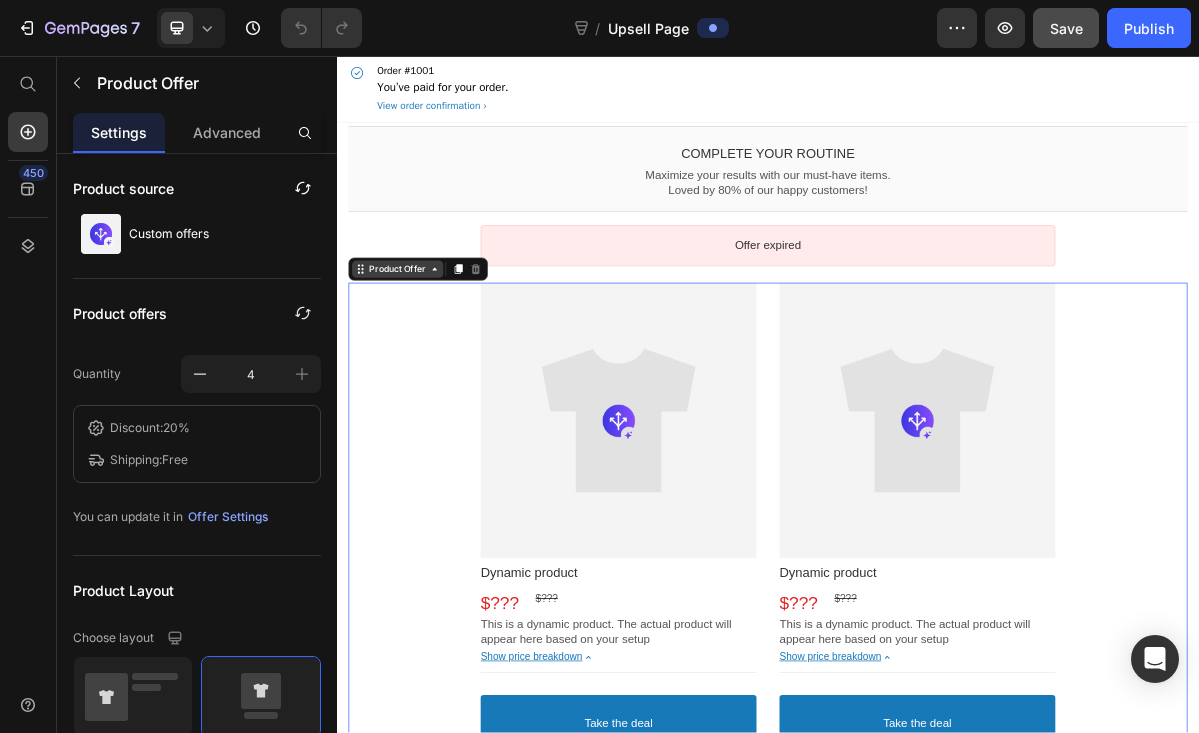 click on "Product Offer" at bounding box center [421, 352] 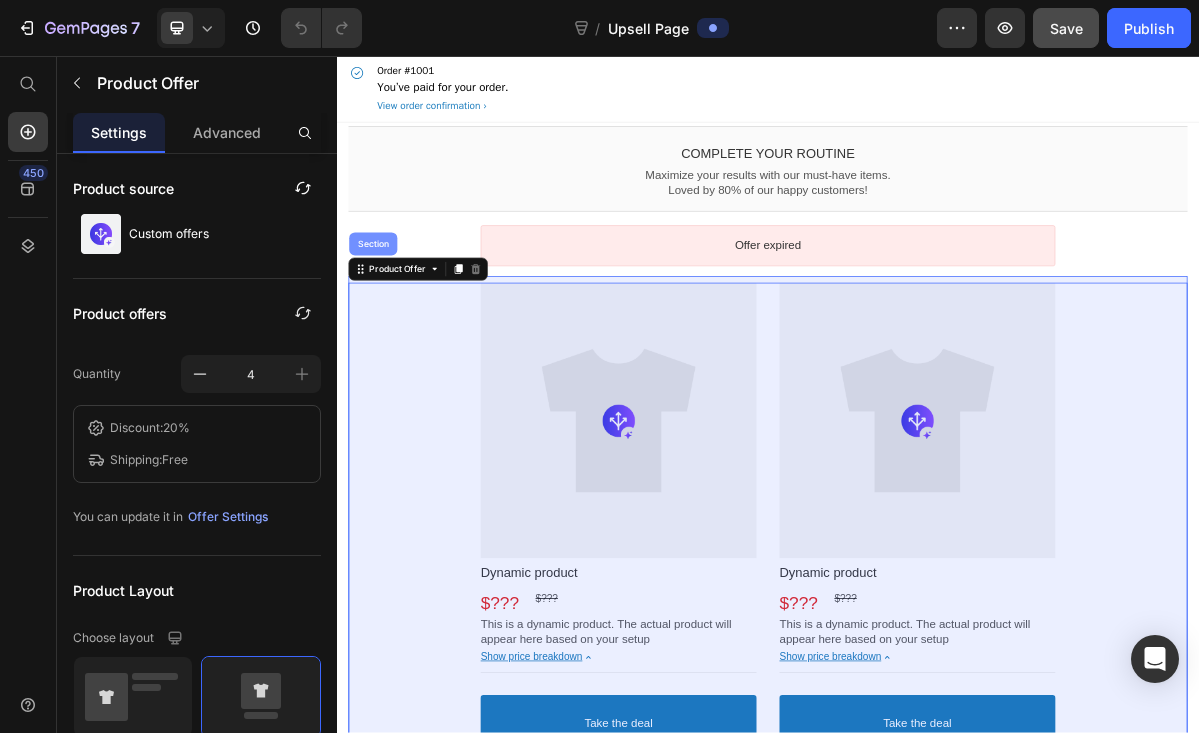 click on "Section" at bounding box center (387, 318) 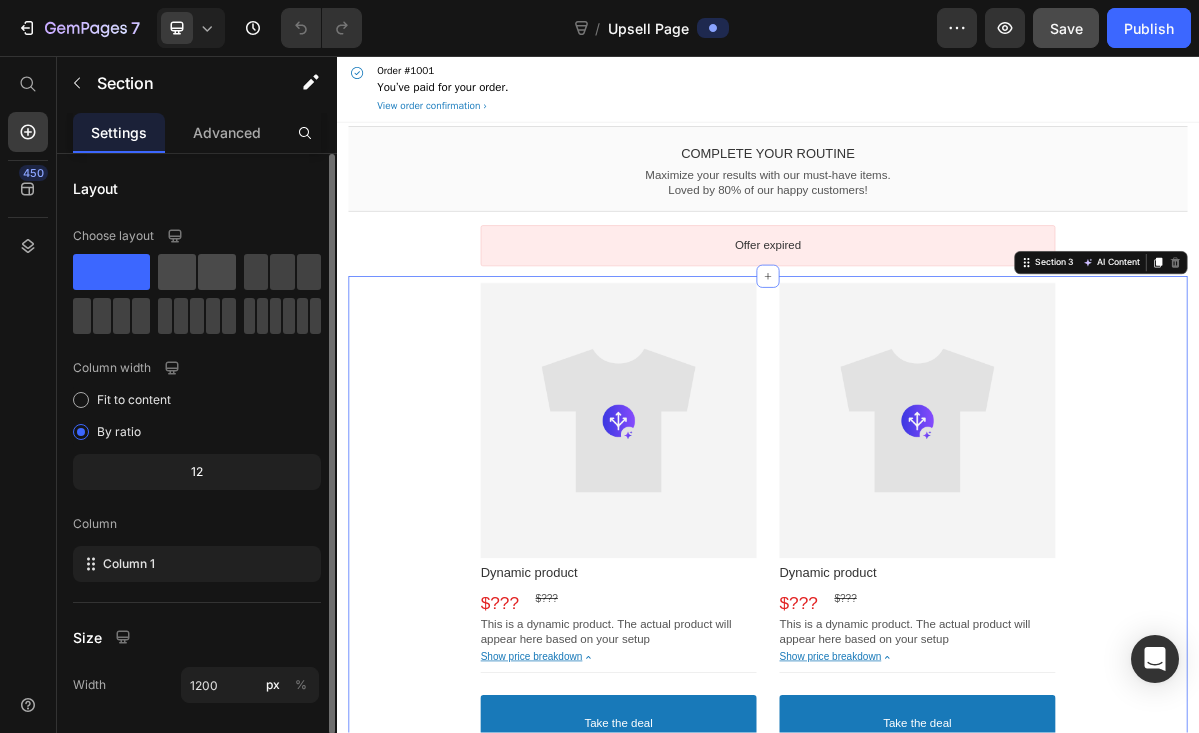 click 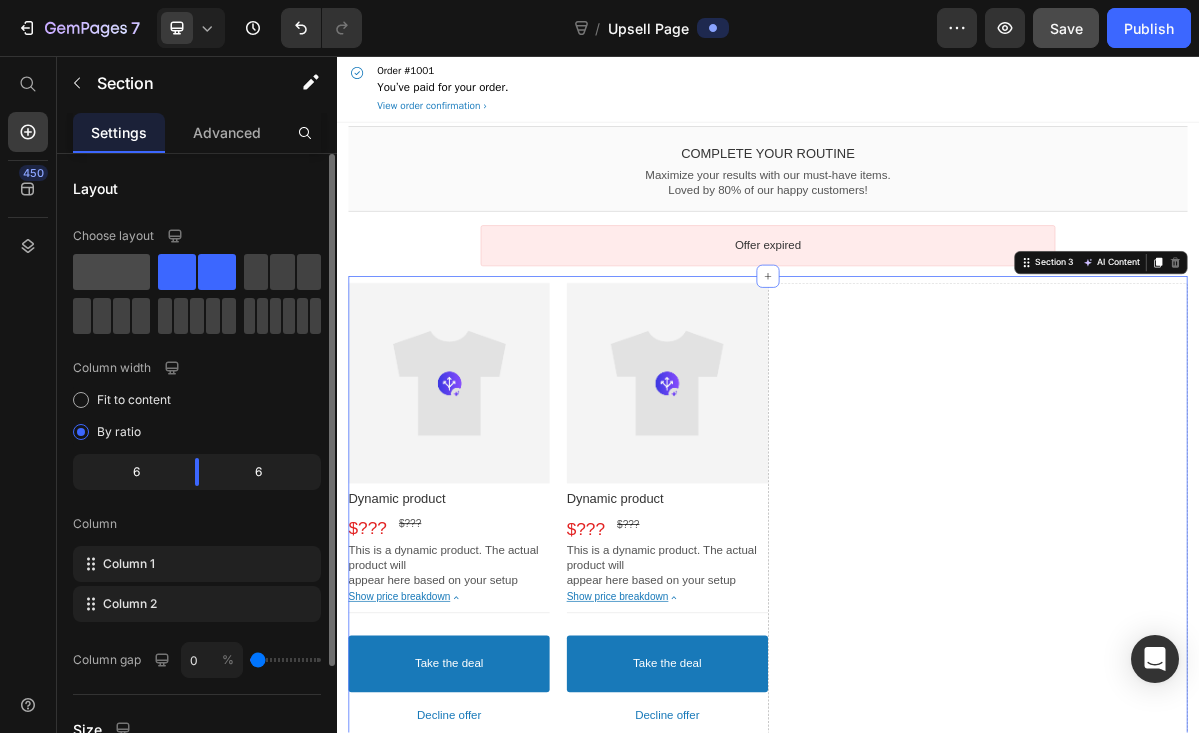click 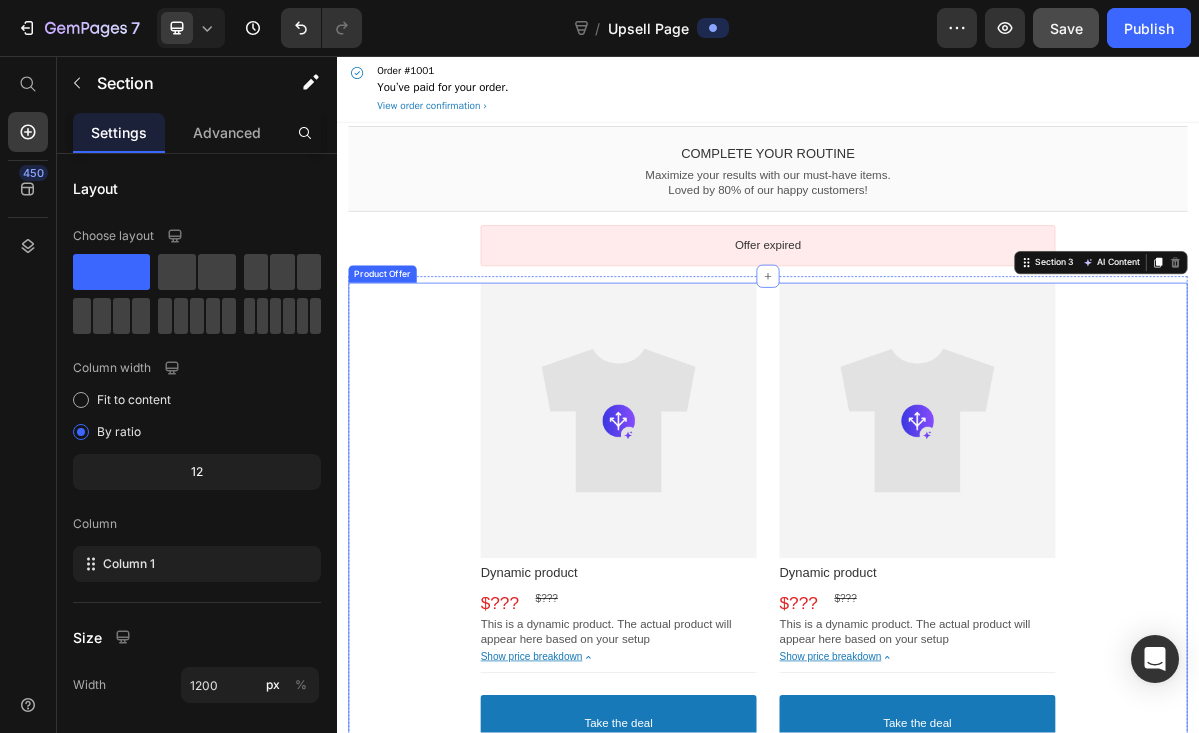 click on "Product Images Dynamic product Product Title $??? Price $??? Price Row This is a dynamic product. The actual product will
appear here based on your setup Product Description Show price breakdown Price Breakdown Take the deal Accept Button Decline offer Decline Button Row Product Images Dynamic product Product Title $??? Price $??? Price Row This is a dynamic product. The actual product will
appear here based on your setup Product Description Show price breakdown Price Breakdown Take the deal Accept Button Decline offer Decline Button Row Product Images Dynamic product Product Title $??? Price $??? Price Row This is a dynamic product. The actual product will
appear here based on your setup Product Description Show price breakdown Price Breakdown Take the deal Accept Button Decline offer Decline Button Row Product Images Dynamic product Product Title $??? Price $??? Price Row This is a dynamic product. The actual product will
appear here based on your setup Product Description Show price breakdown Row" at bounding box center [937, 1090] 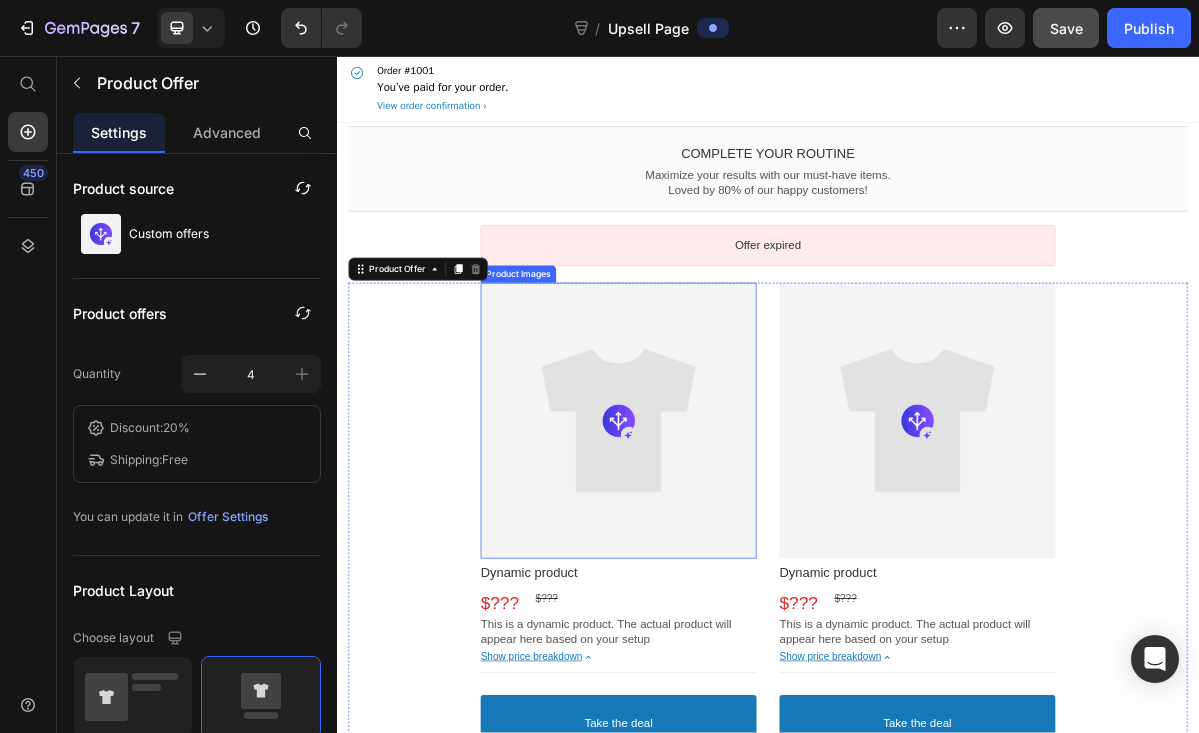 click at bounding box center (729, 564) 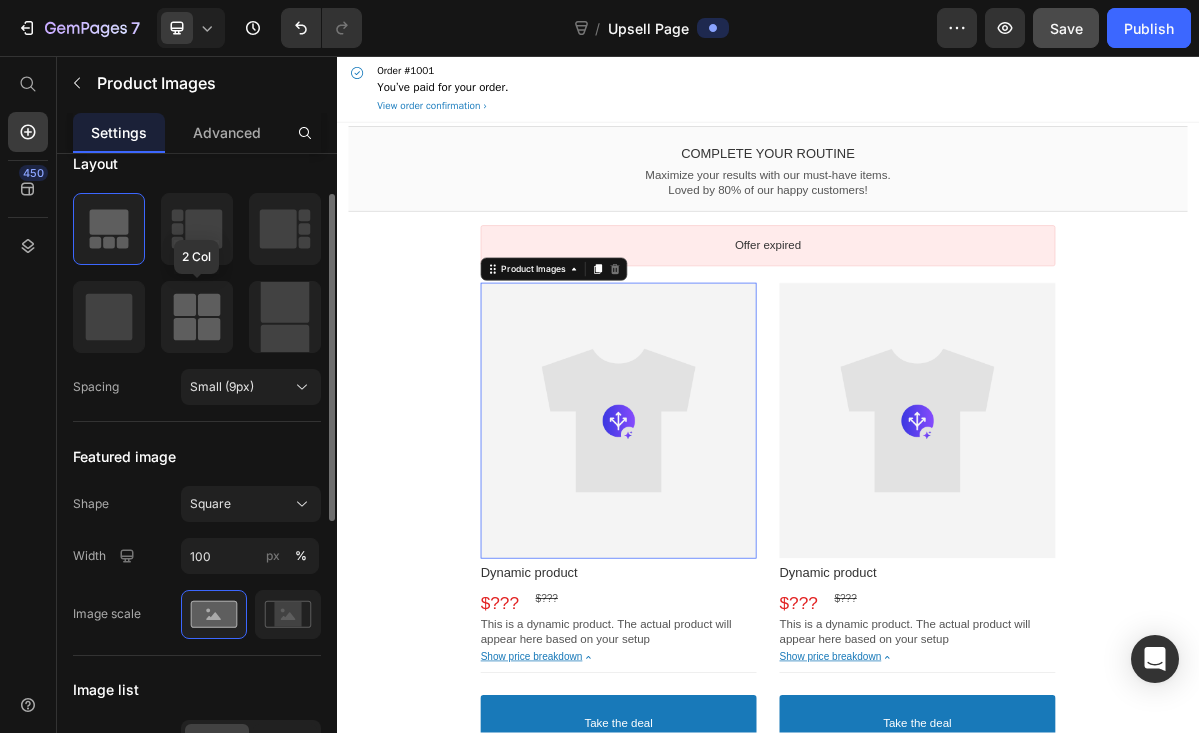 scroll, scrollTop: 261, scrollLeft: 0, axis: vertical 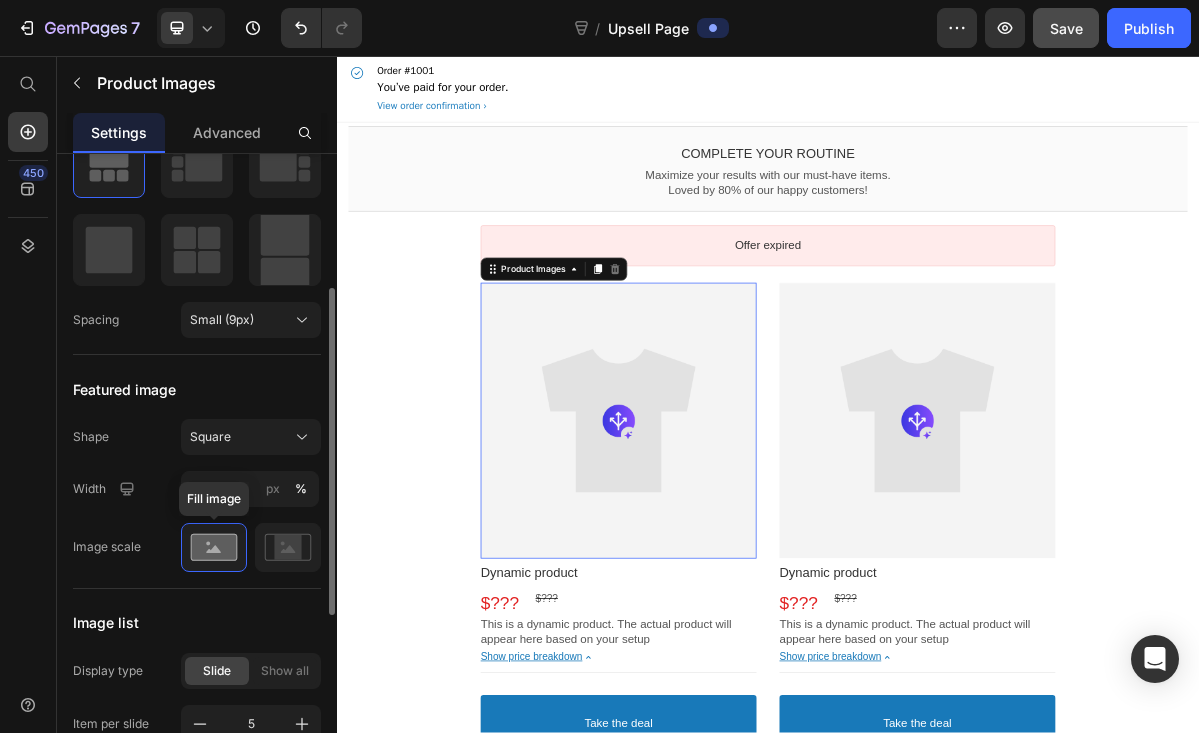 click 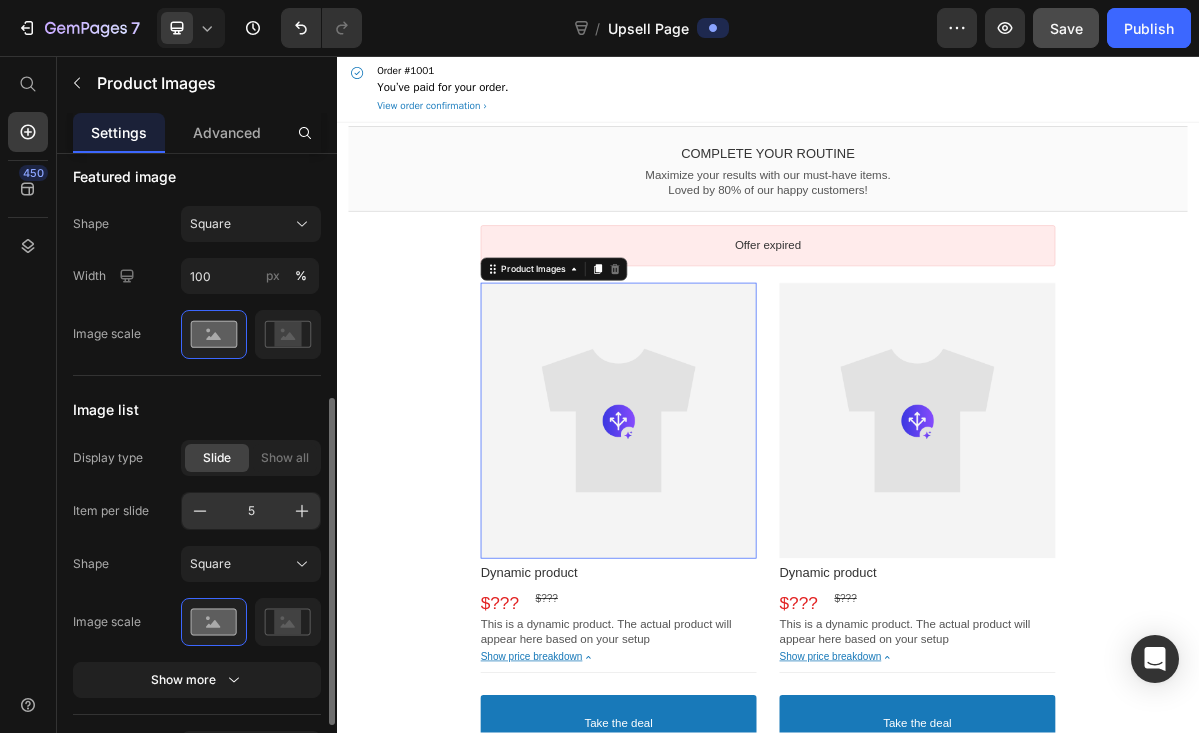 scroll, scrollTop: 599, scrollLeft: 0, axis: vertical 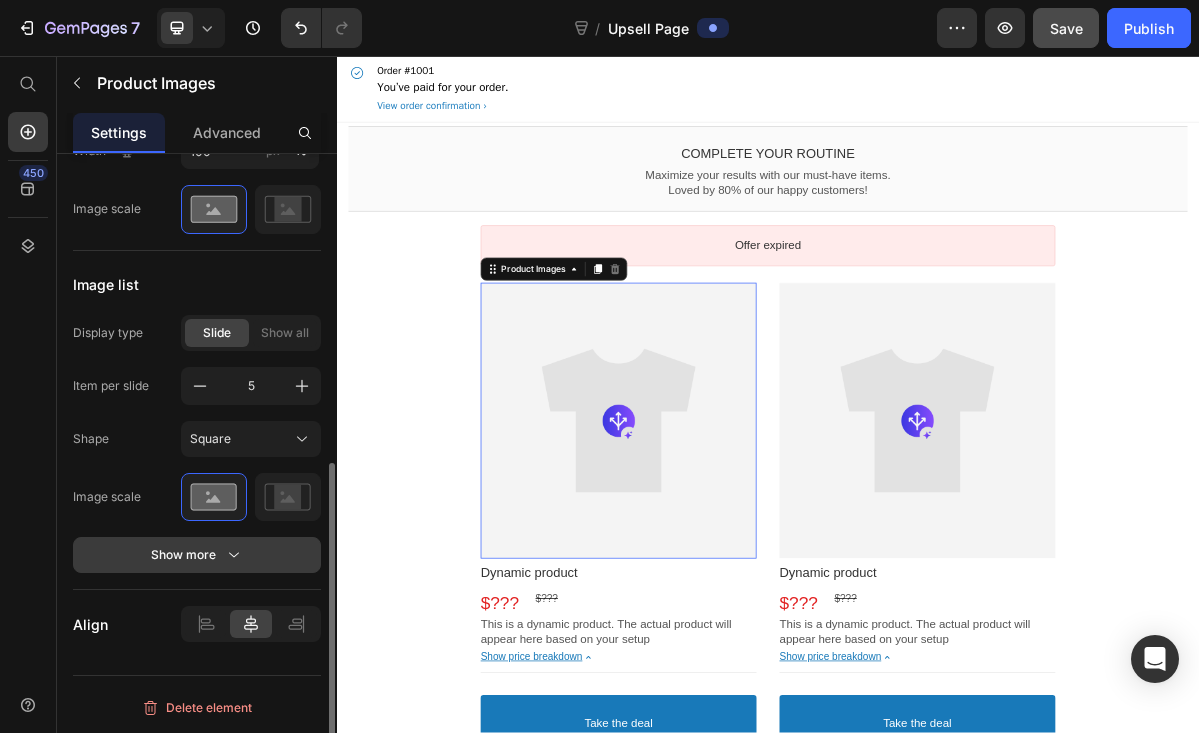 click on "Show more" at bounding box center (197, 555) 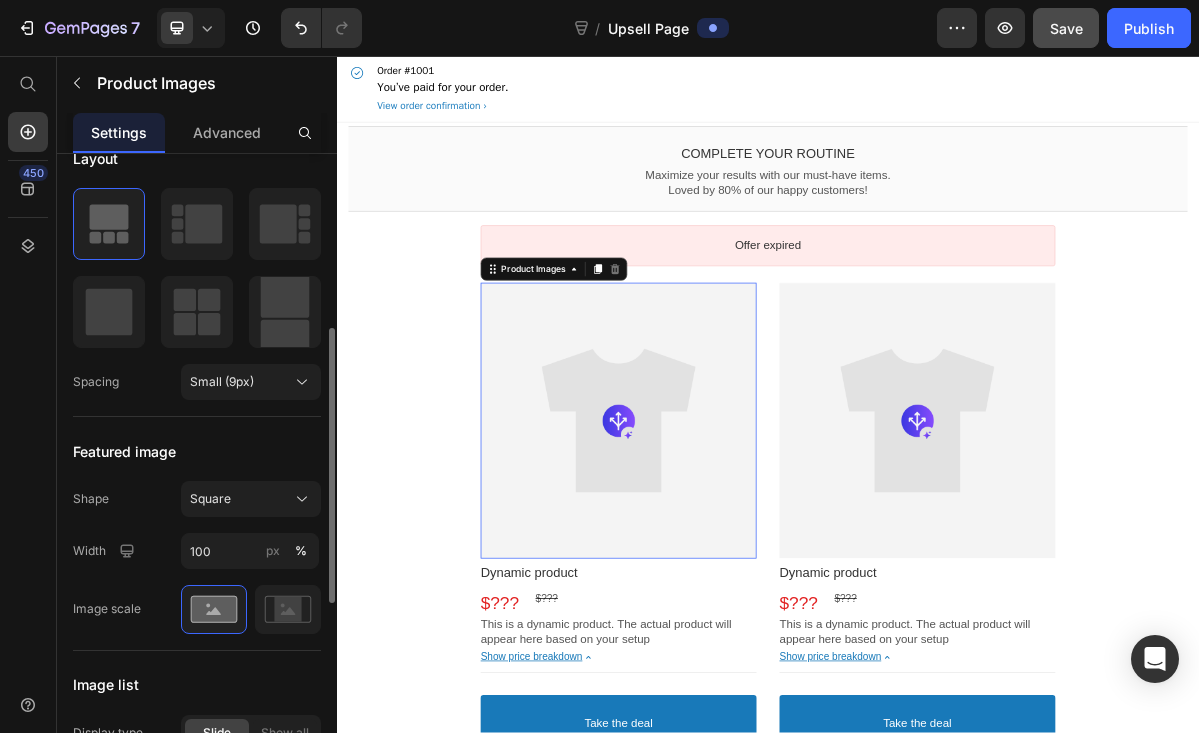 scroll, scrollTop: 0, scrollLeft: 0, axis: both 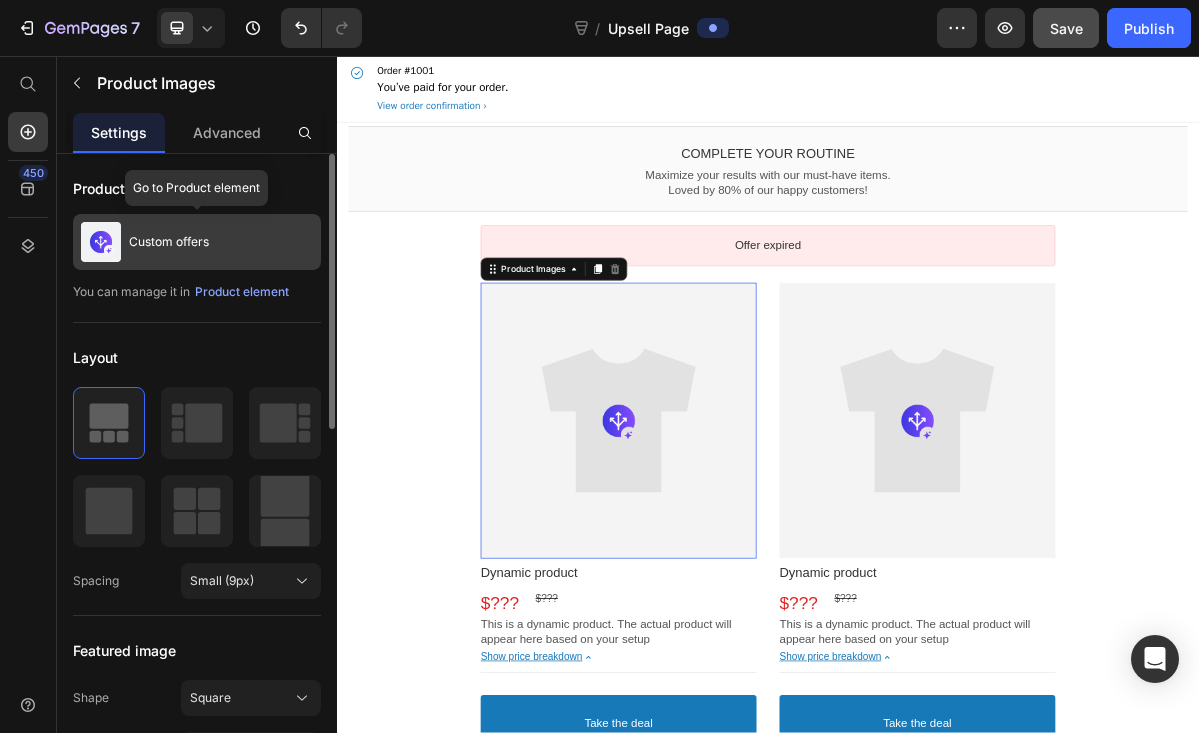 click on "Custom offers" at bounding box center [169, 242] 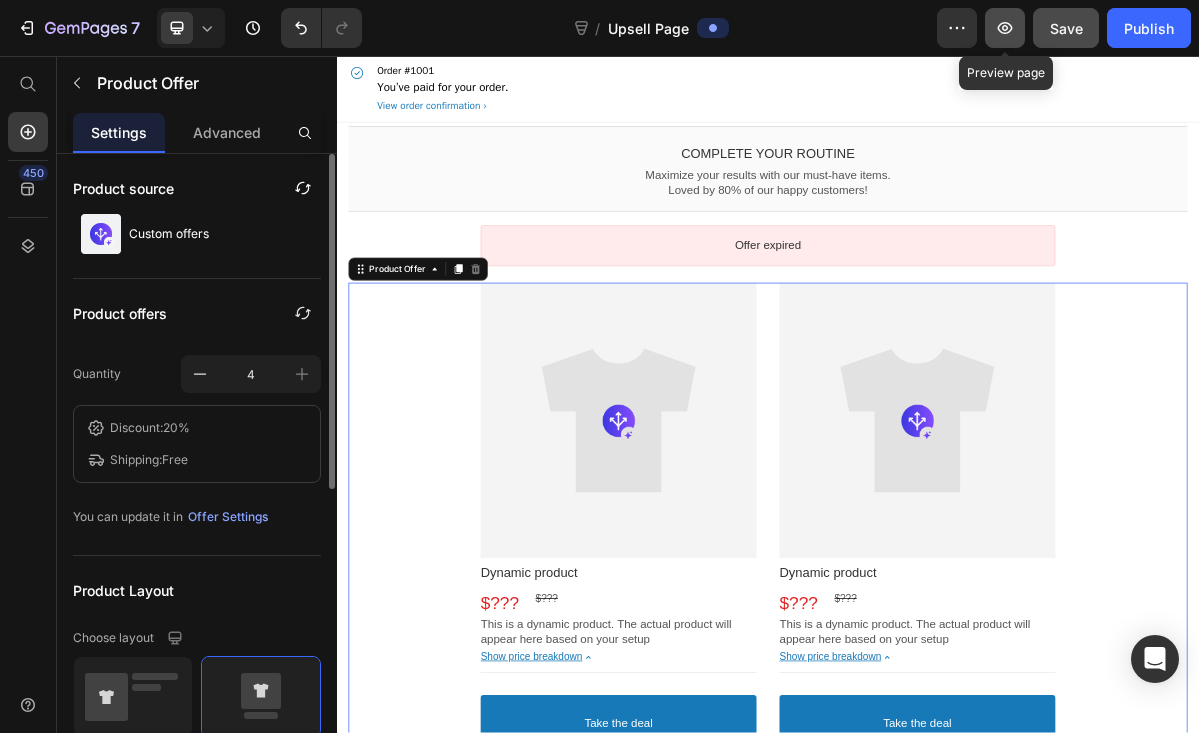 click 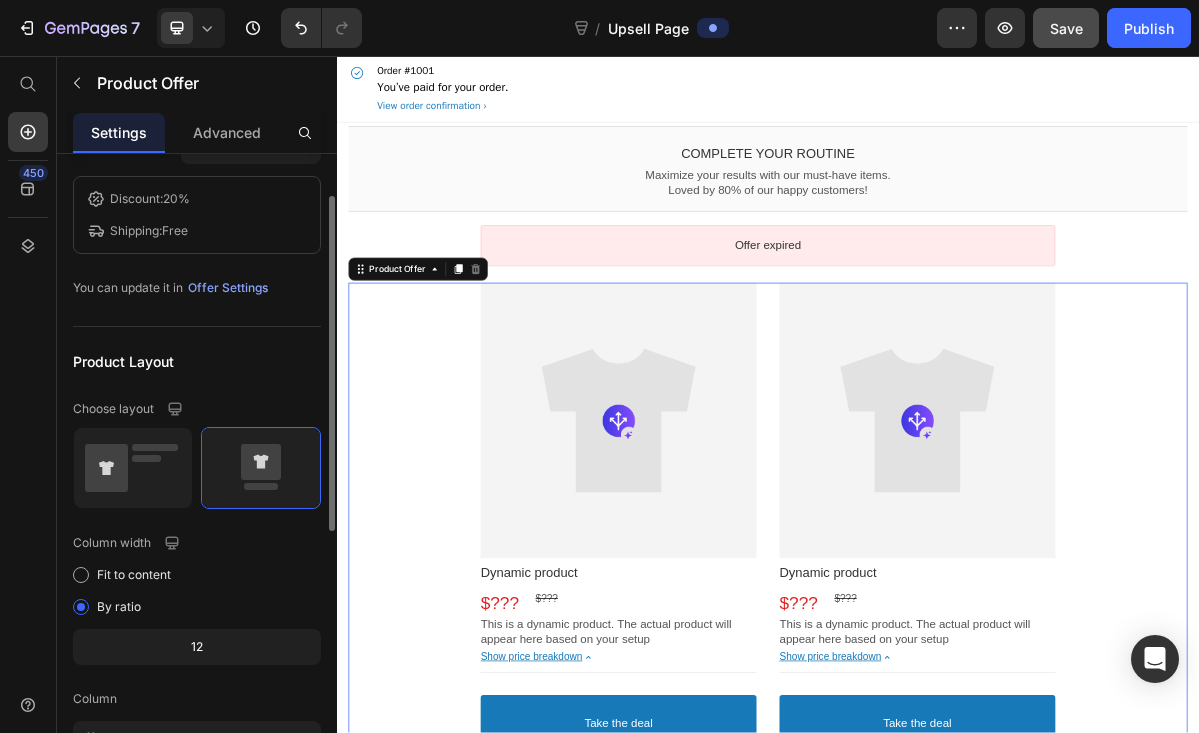 scroll, scrollTop: 416, scrollLeft: 0, axis: vertical 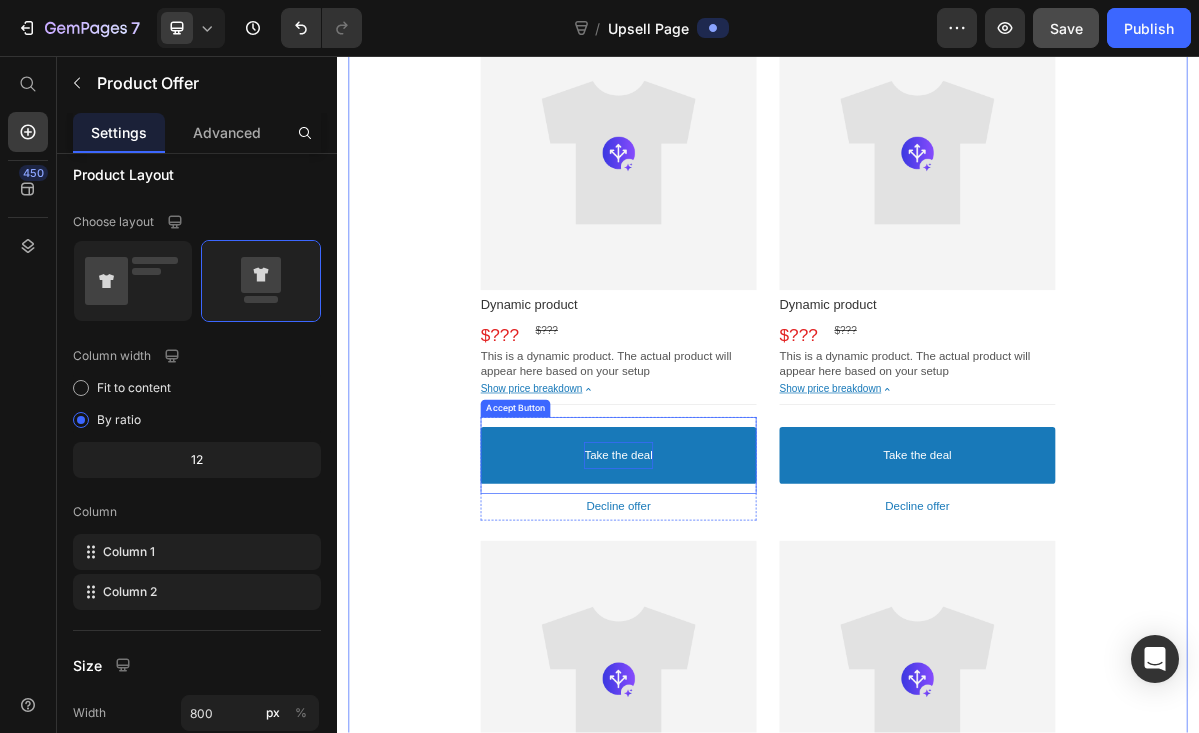 click on "Take the deal" at bounding box center (728, 612) 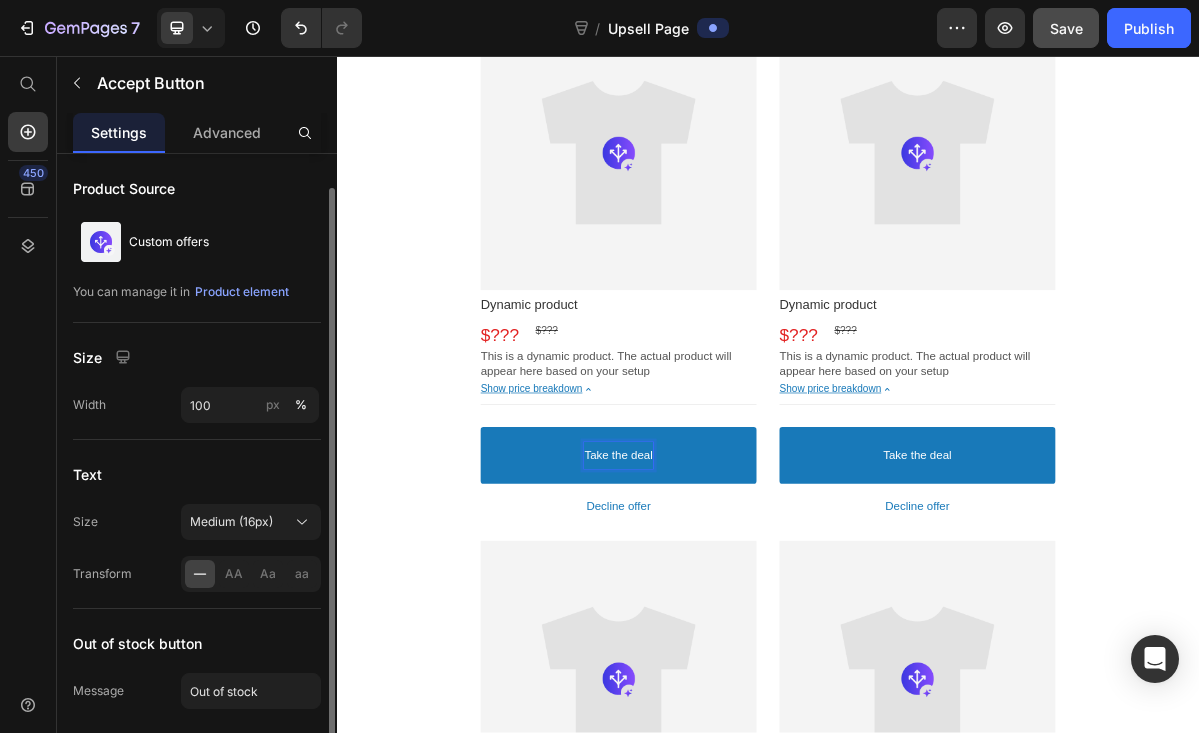 scroll, scrollTop: 24, scrollLeft: 0, axis: vertical 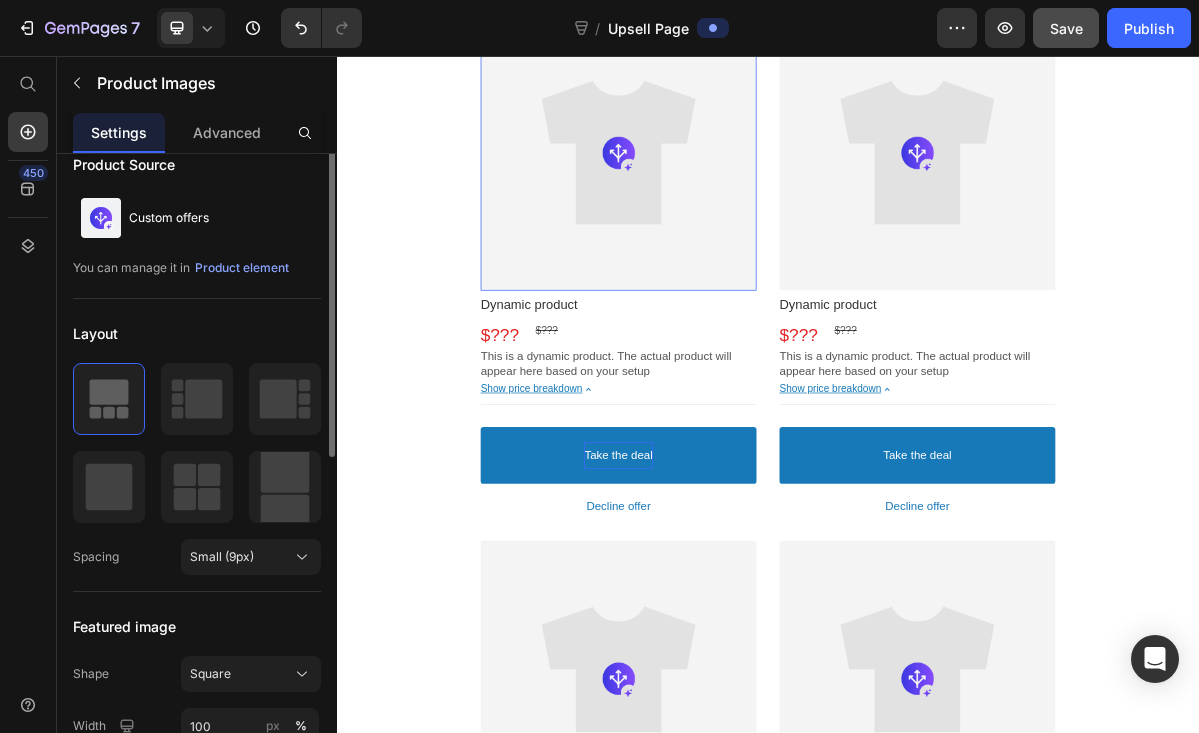 click at bounding box center (729, 191) 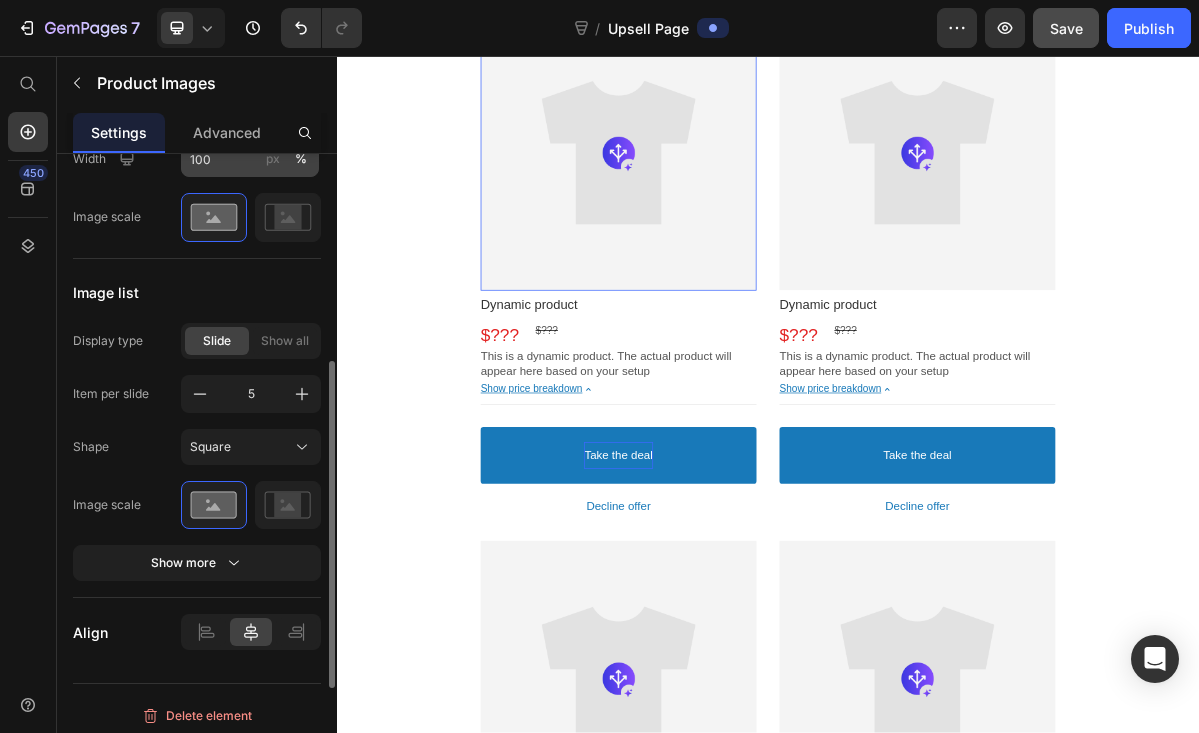 scroll, scrollTop: 599, scrollLeft: 0, axis: vertical 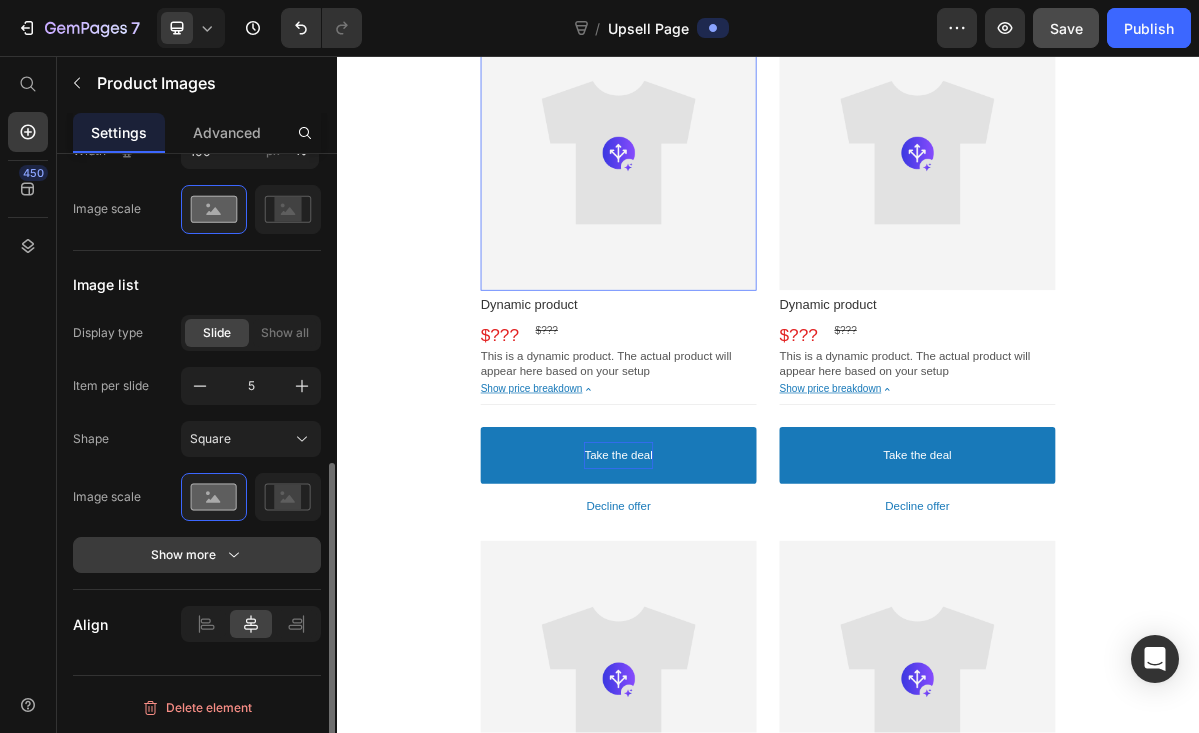 click on "Show more" at bounding box center (197, 555) 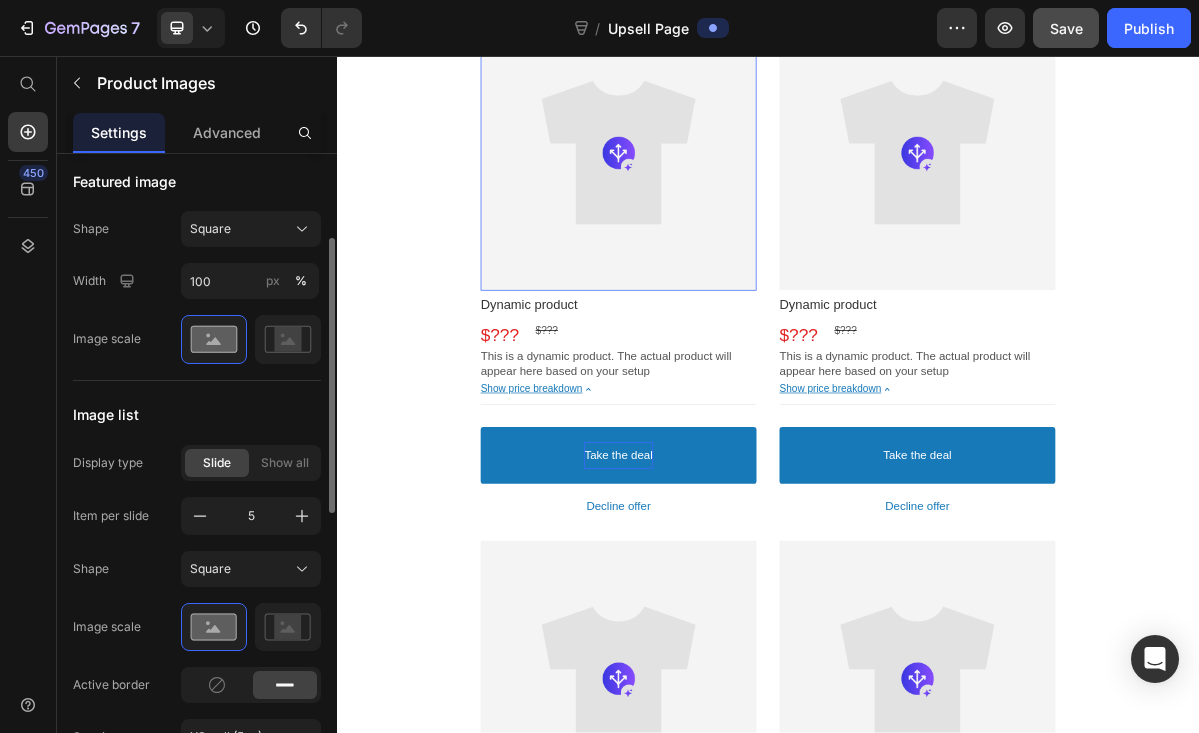 scroll, scrollTop: 0, scrollLeft: 0, axis: both 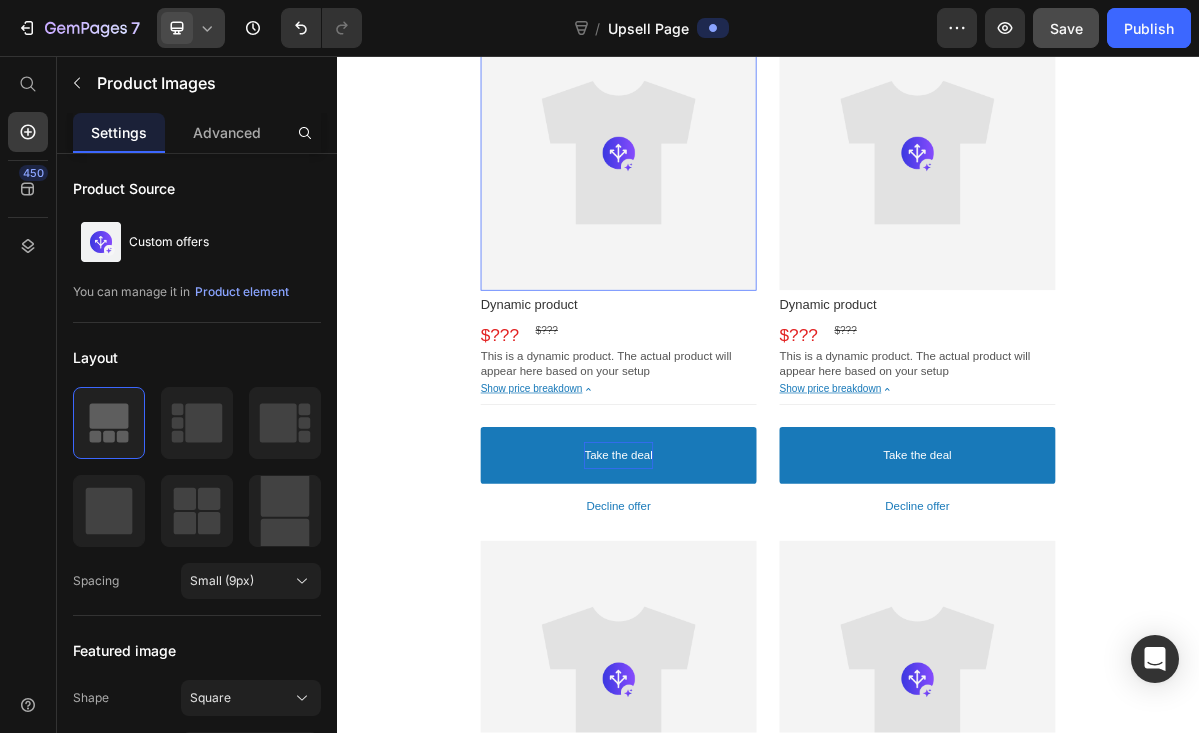 click 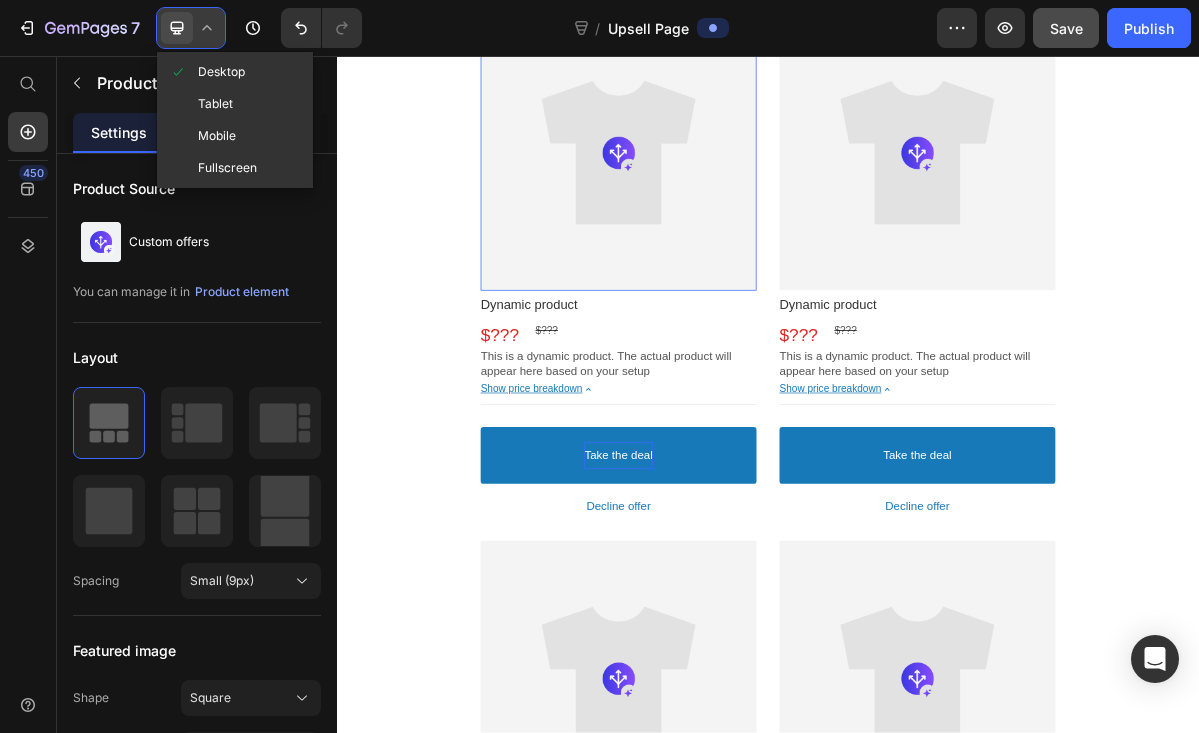 click 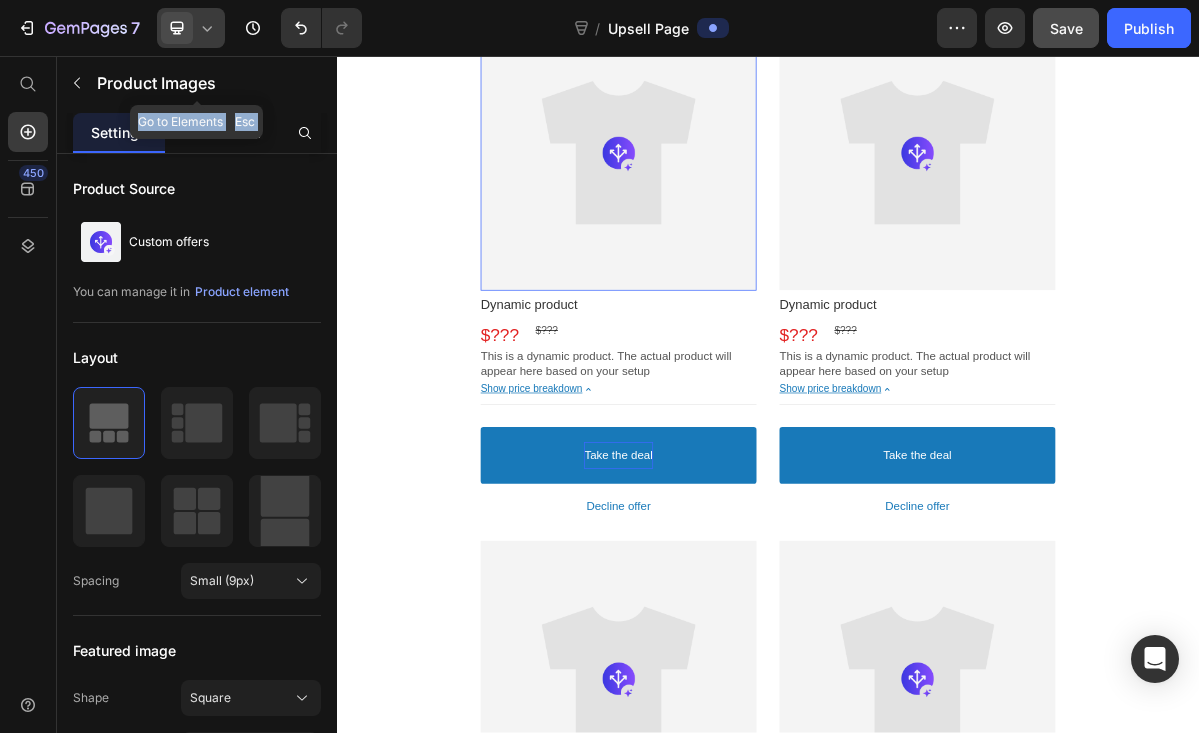 click on "Product Images Go to Elements Esc Settings Advanced Product Source Custom offers  You can manage it in   Product element  Layout Spacing Small (9px) Featured image Shape Square Width 100 px % Image scale Image list Display type Slide Show all Item per slide 5 Shape Square Image scale Active border
Spacing XSmall (5px) Navigation Show less Align  Delete element" at bounding box center [197, 394] 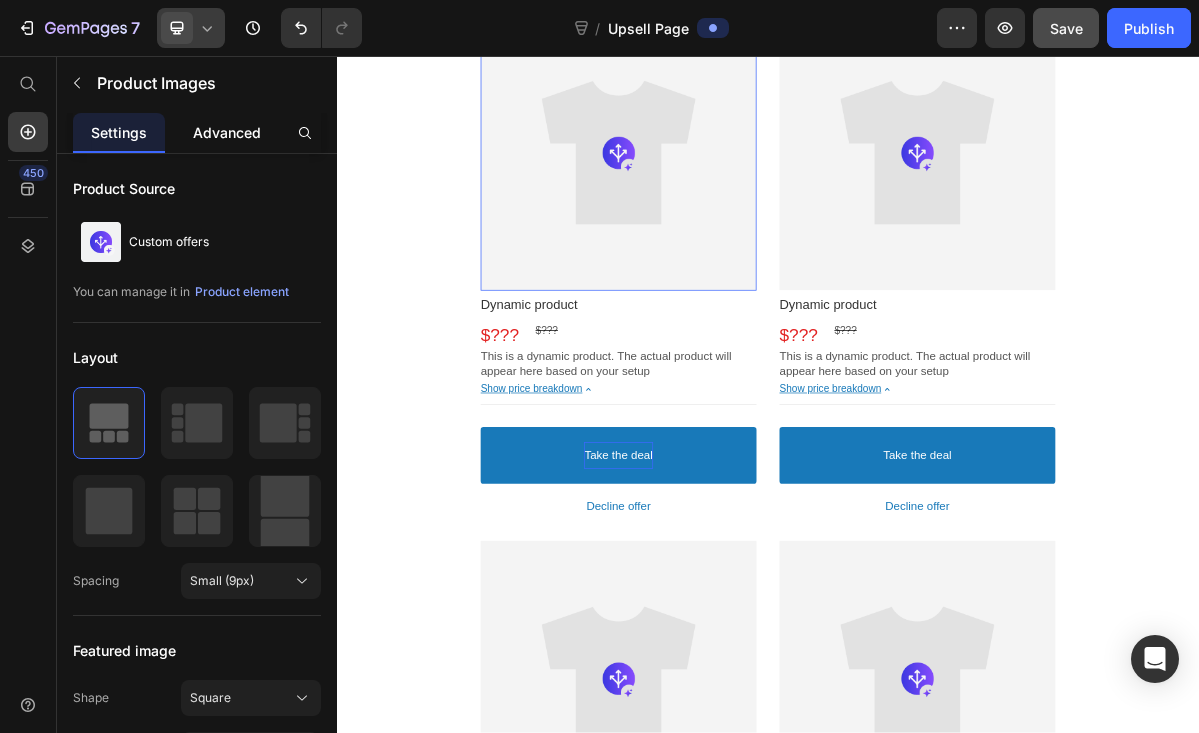 click on "Advanced" at bounding box center [227, 132] 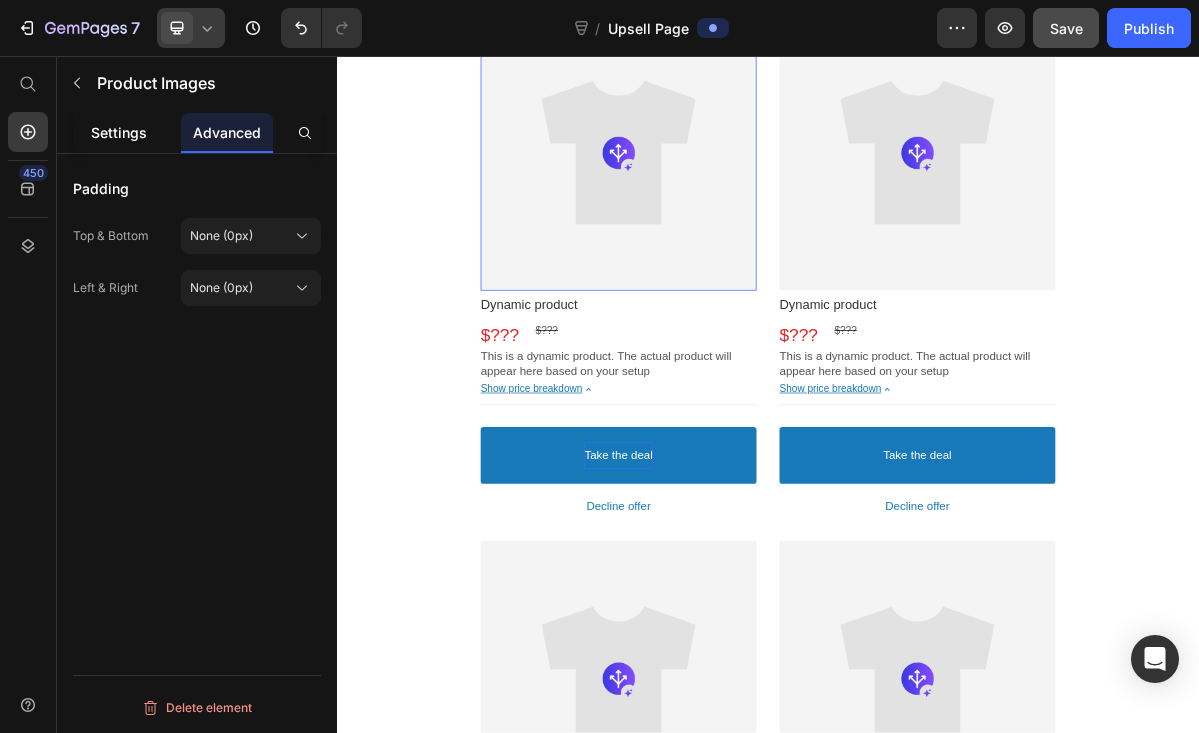 click on "Settings" 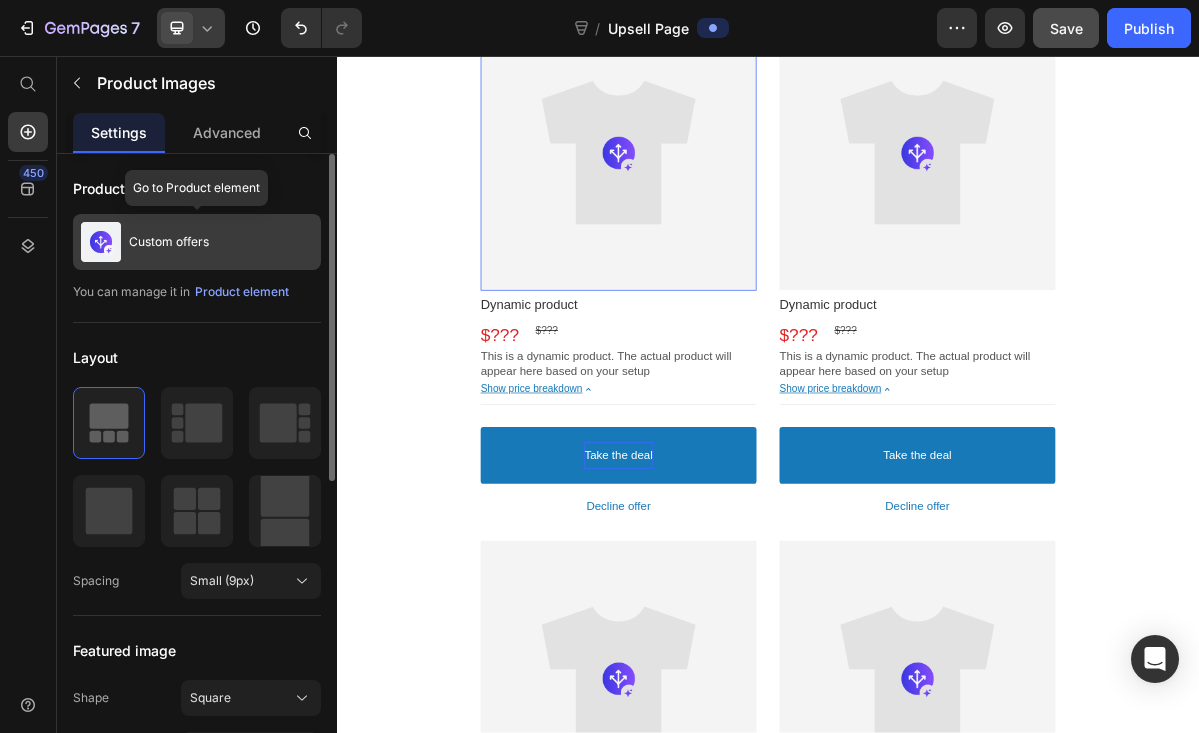 click on "Custom offers" at bounding box center (169, 242) 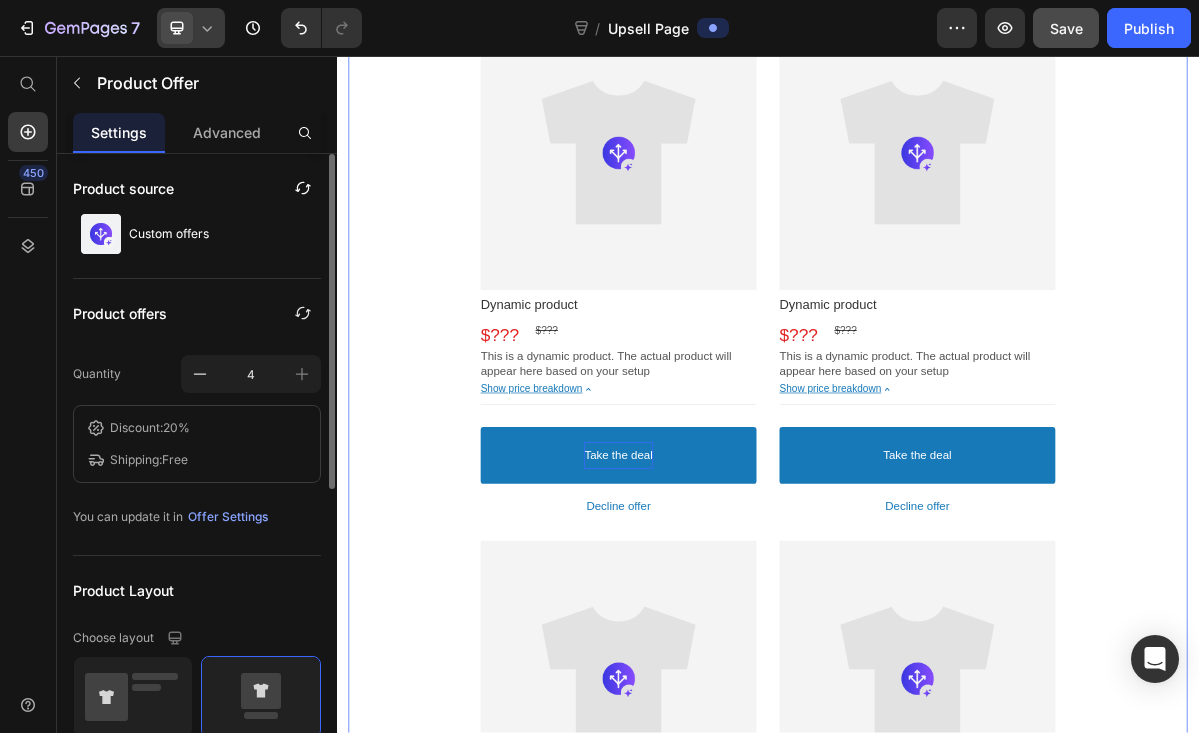 click on "Custom offers" at bounding box center [169, 234] 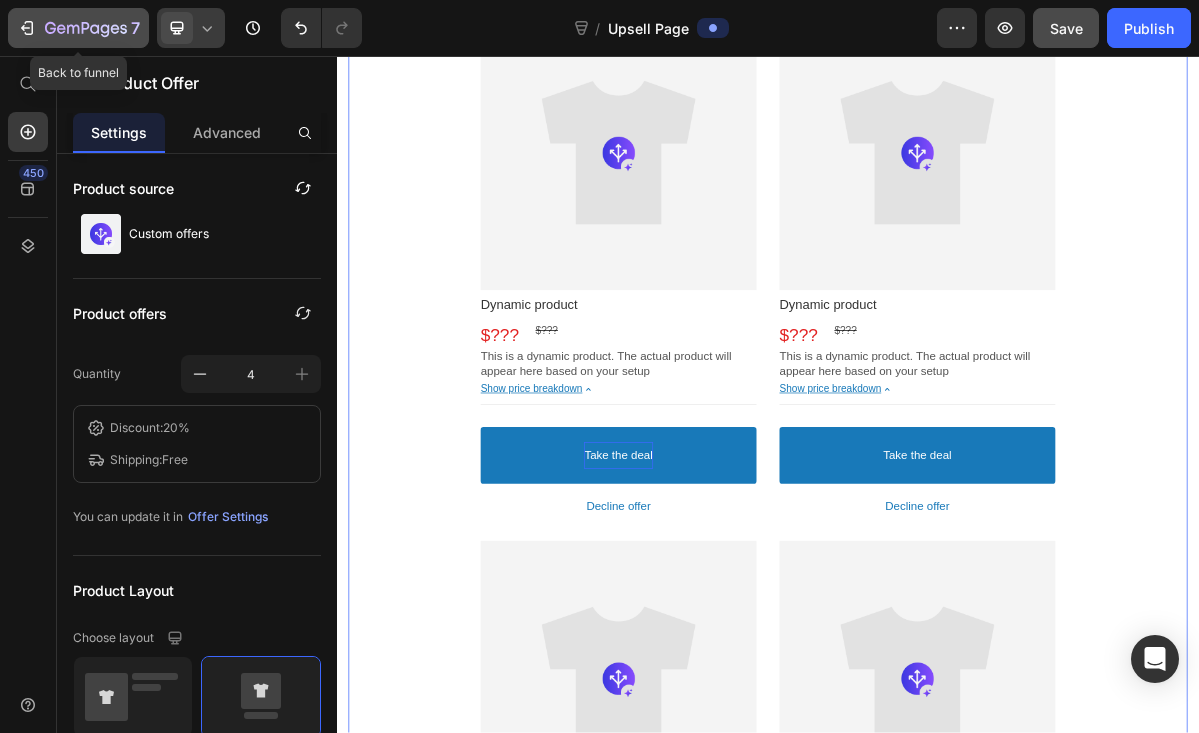 click 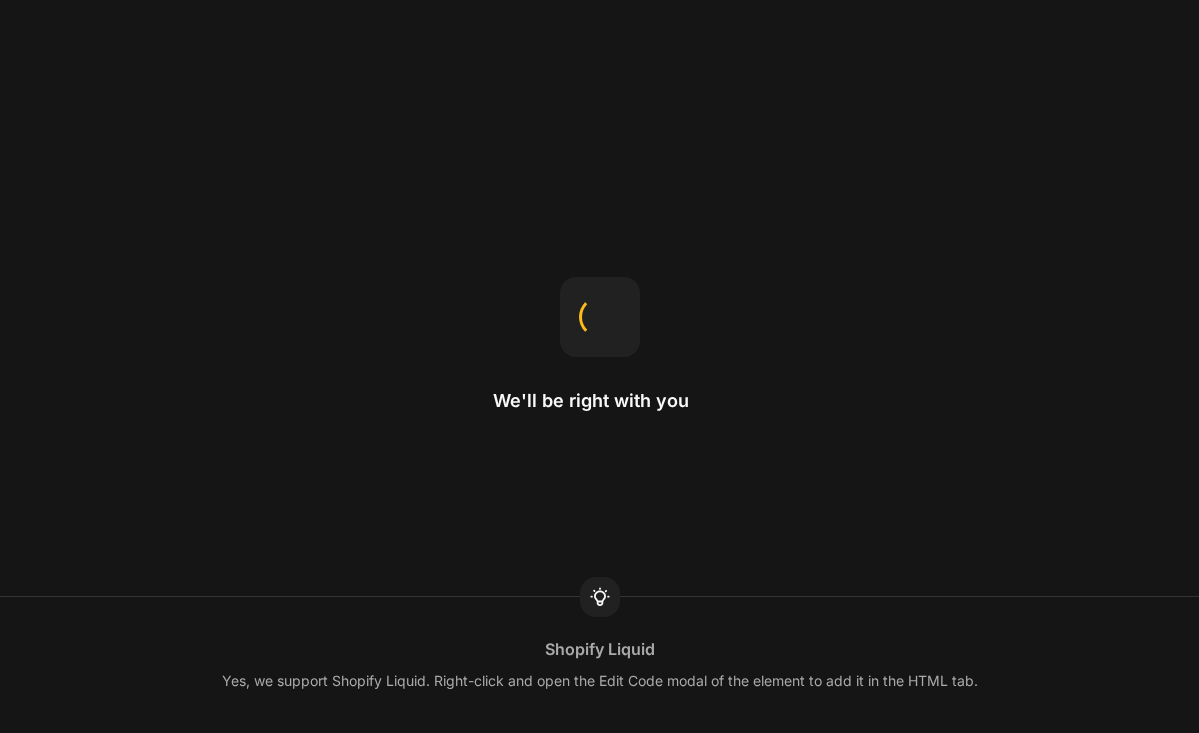 scroll, scrollTop: 0, scrollLeft: 0, axis: both 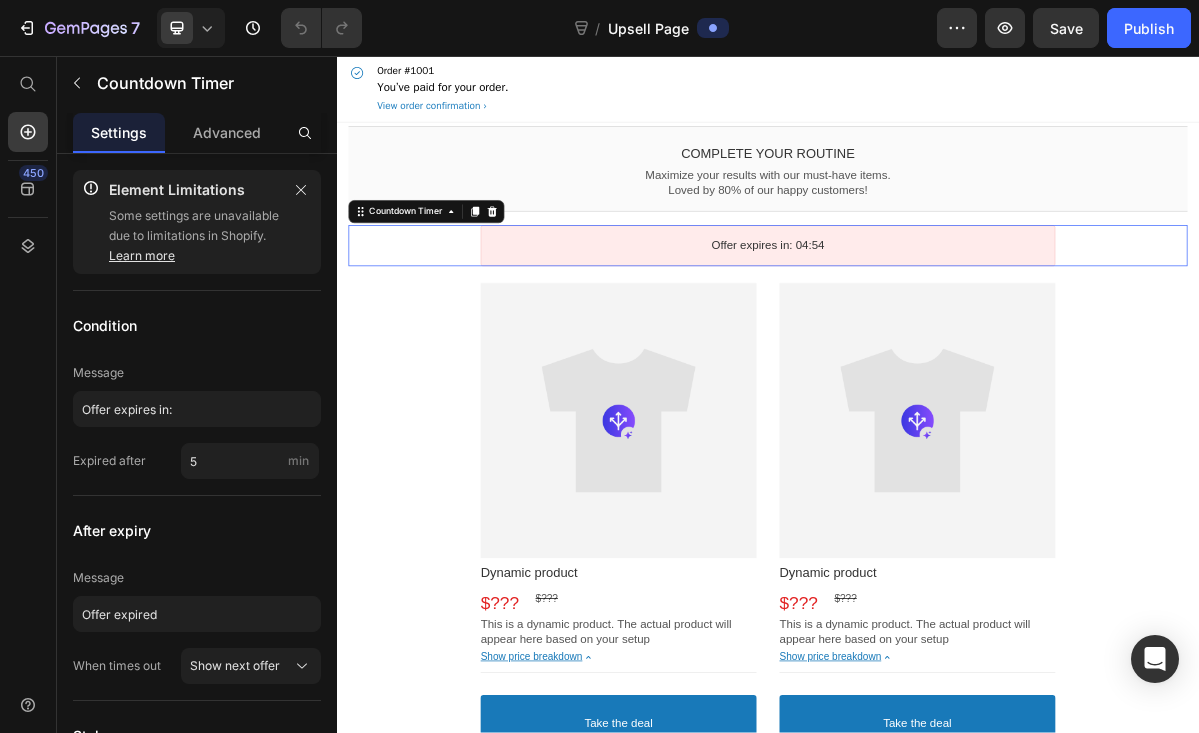 click on "Offer expires in: 04:54" at bounding box center [937, 320] 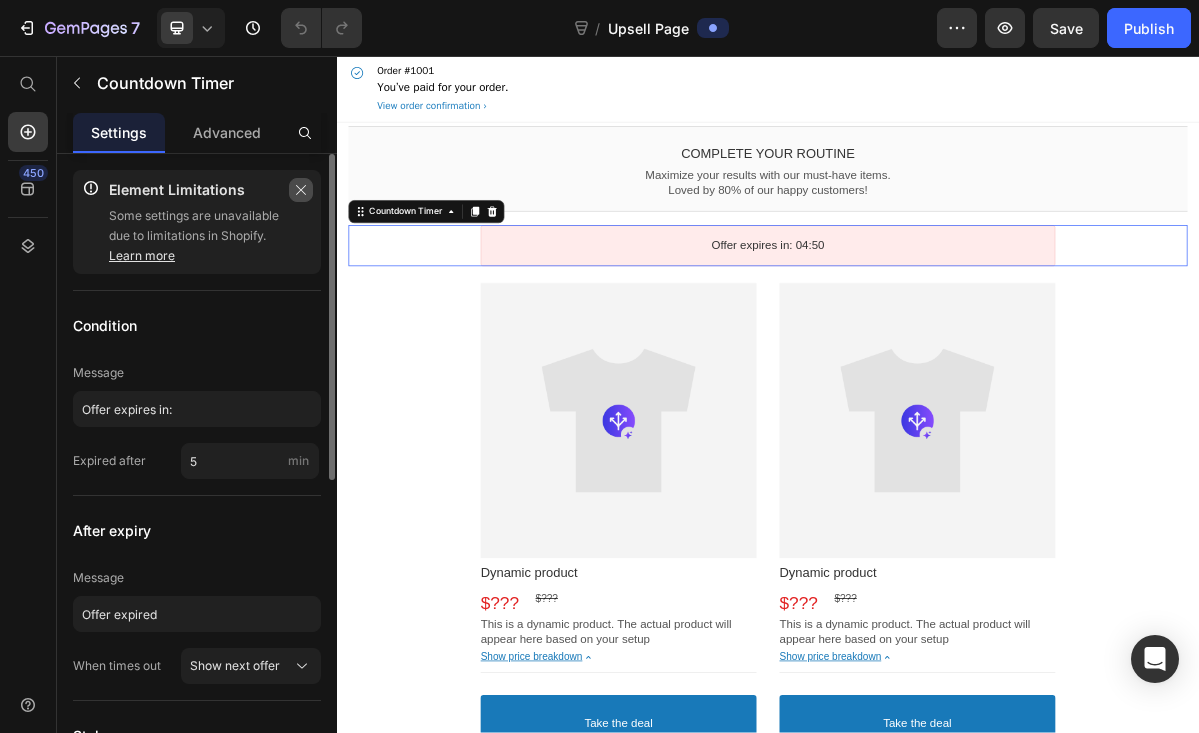 click 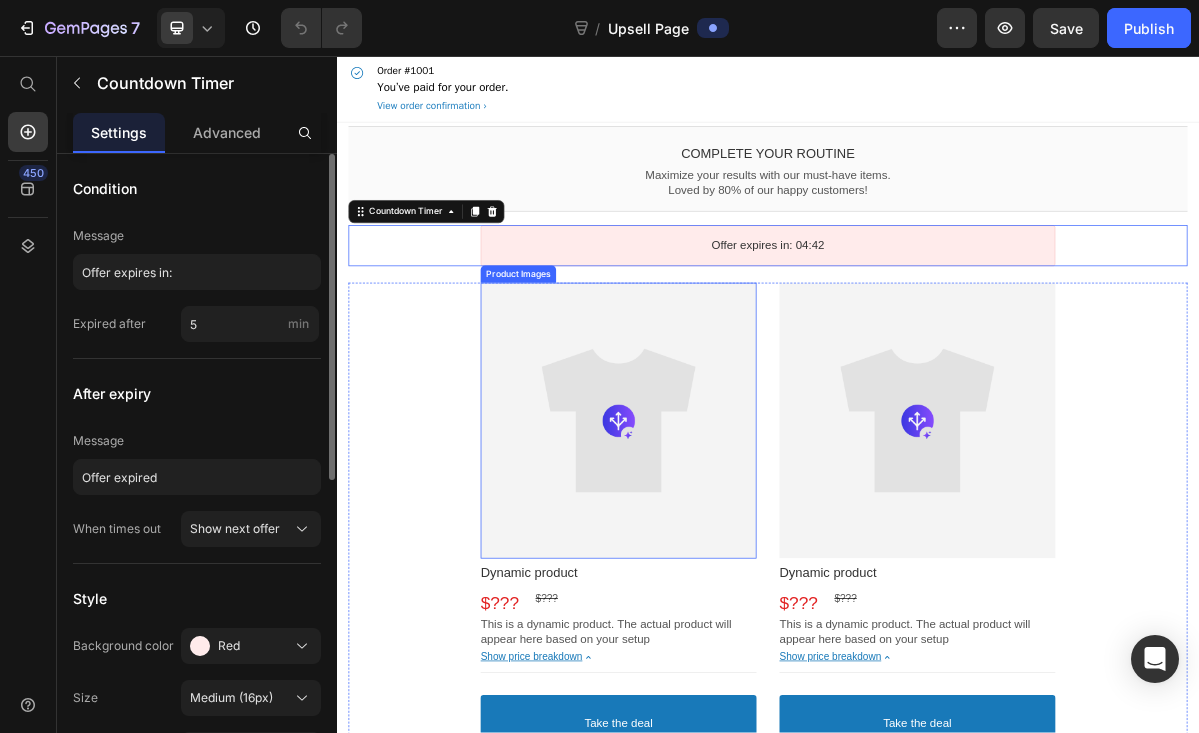 click at bounding box center (729, 564) 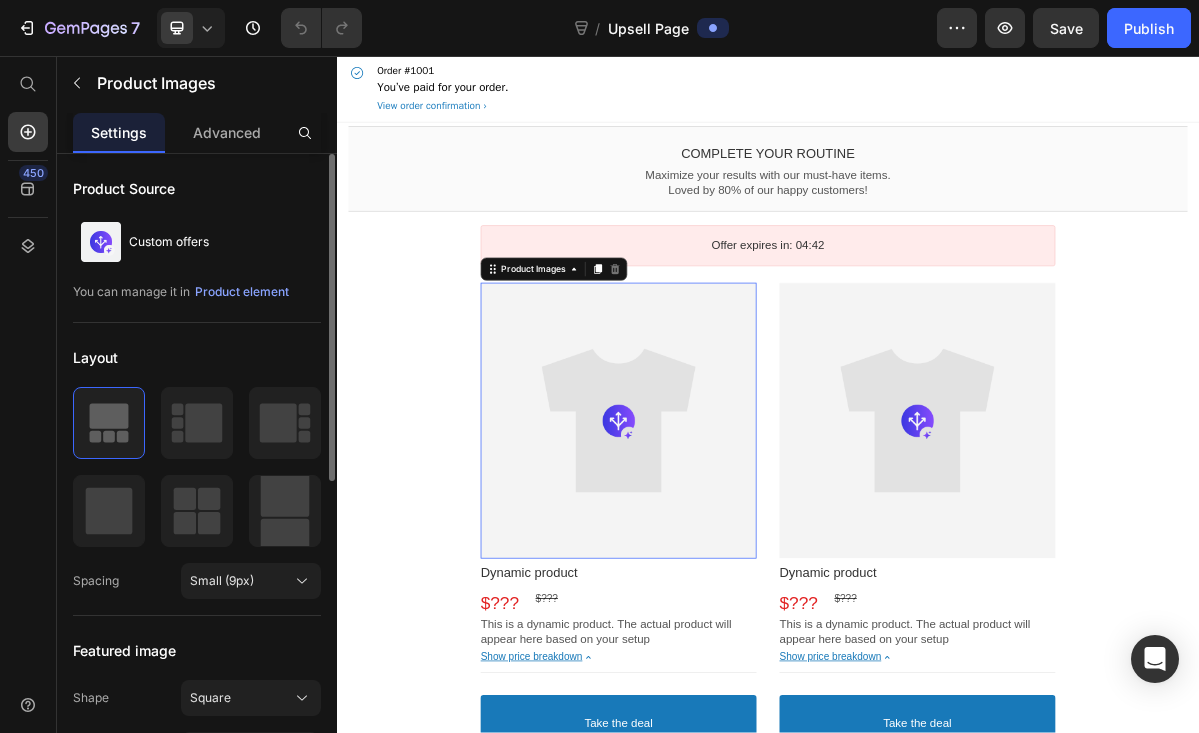 click at bounding box center (729, 564) 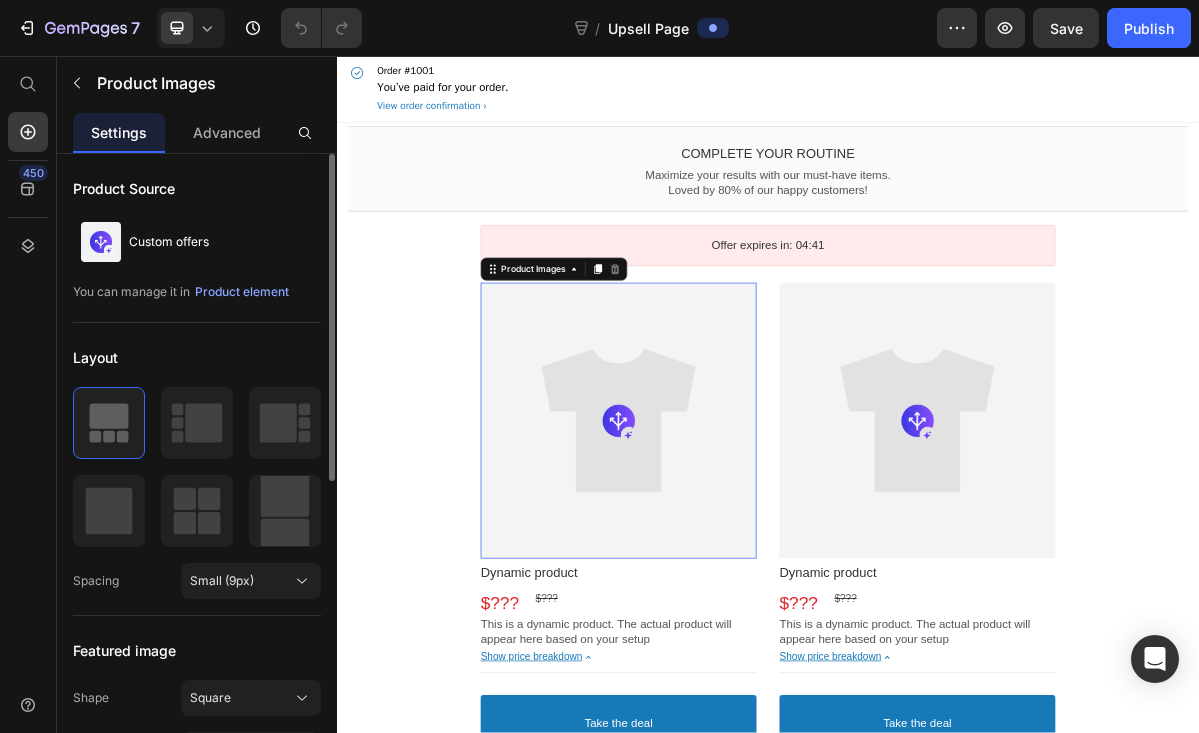 click at bounding box center (729, 564) 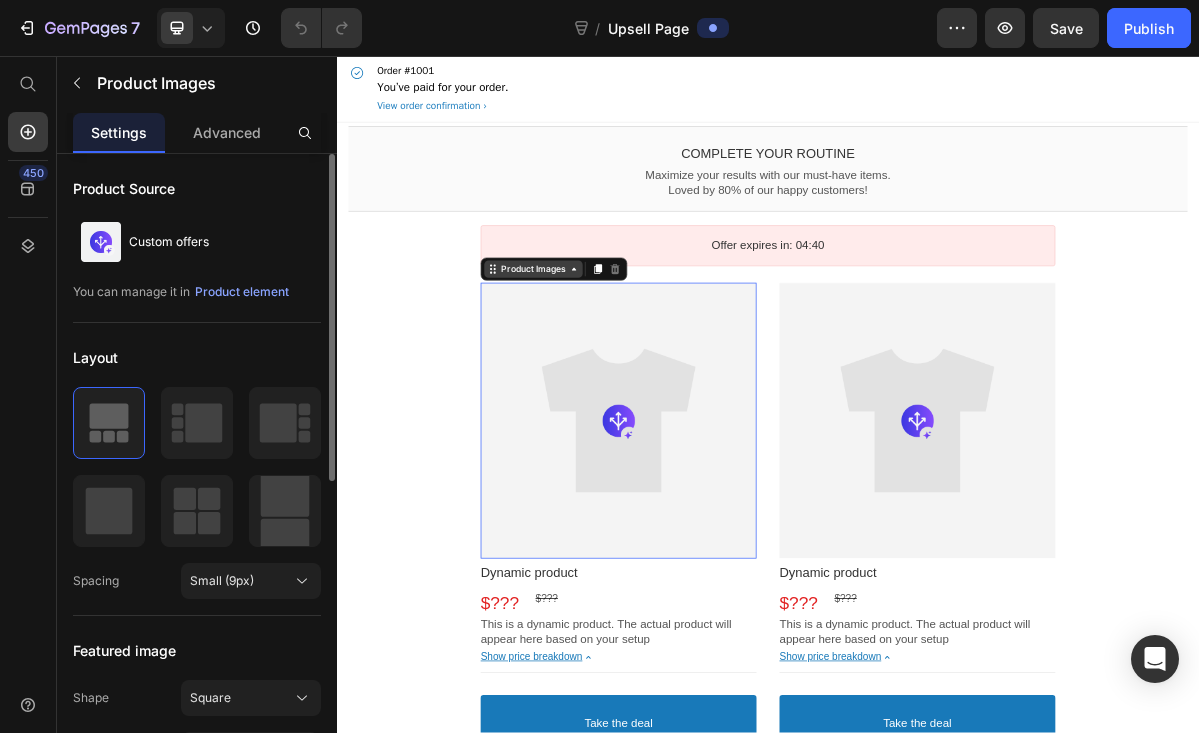 click on "Product Images" at bounding box center [610, 352] 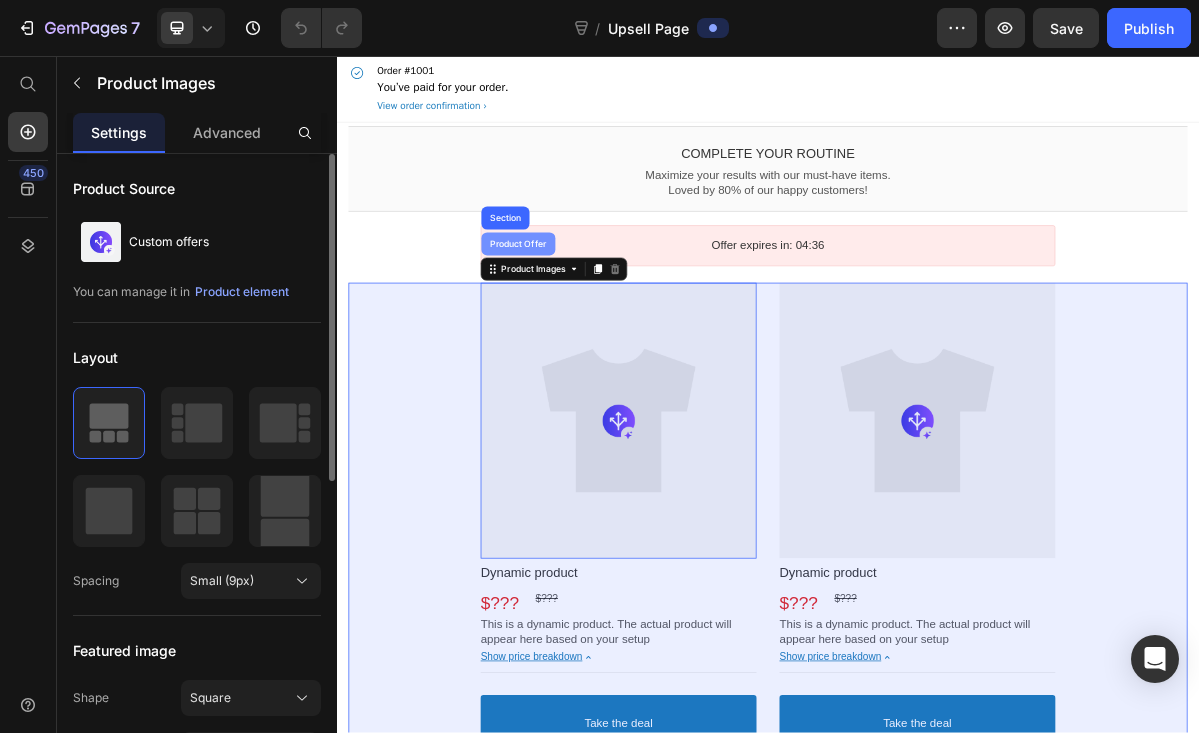 click on "Product Offer" at bounding box center (589, 317) 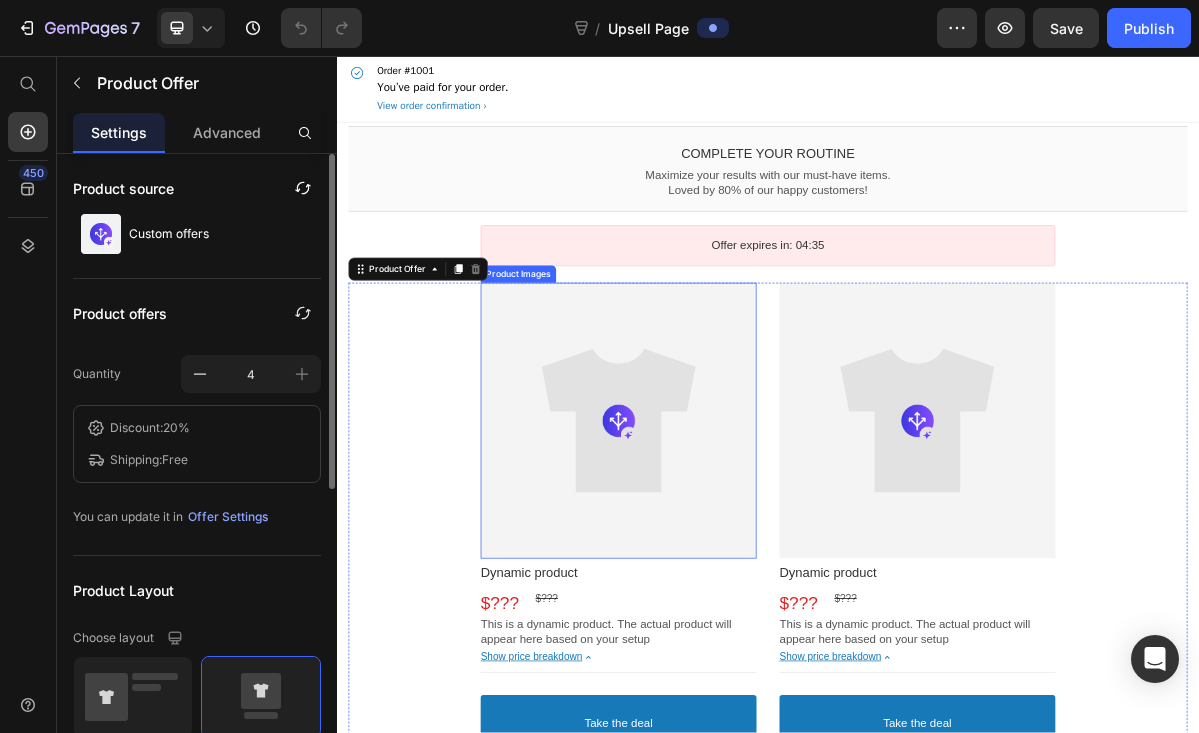 click at bounding box center (729, 564) 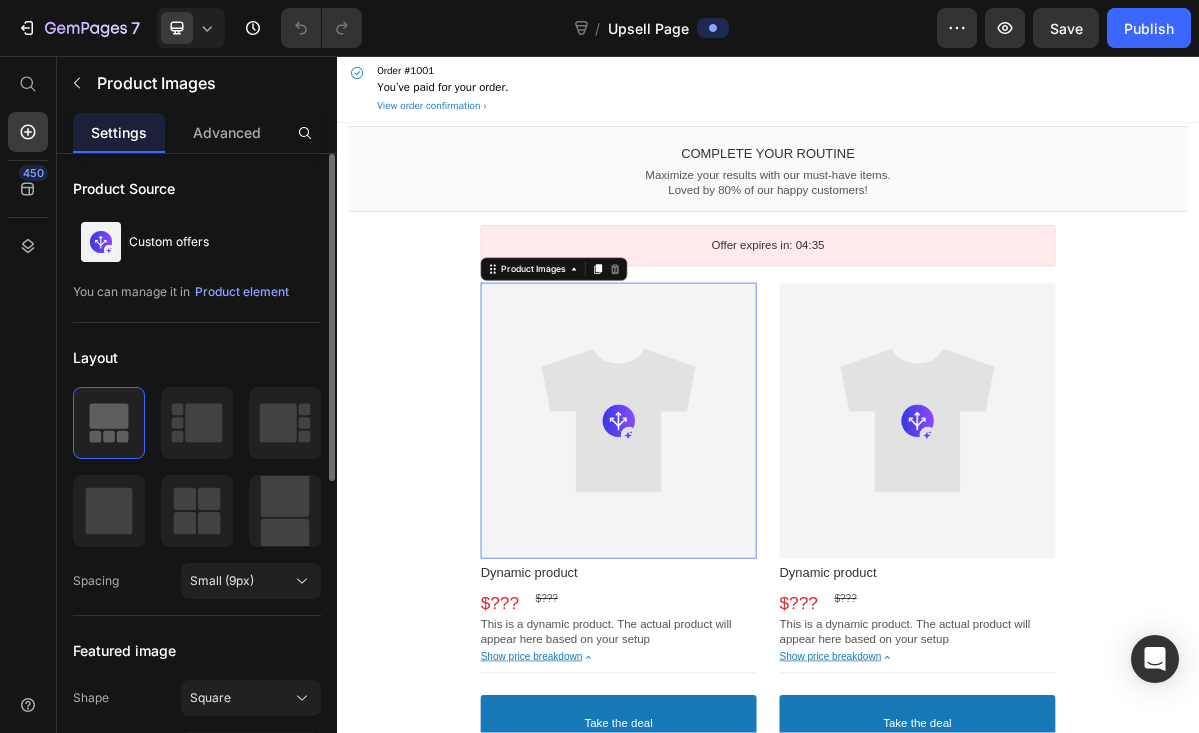 click at bounding box center [729, 564] 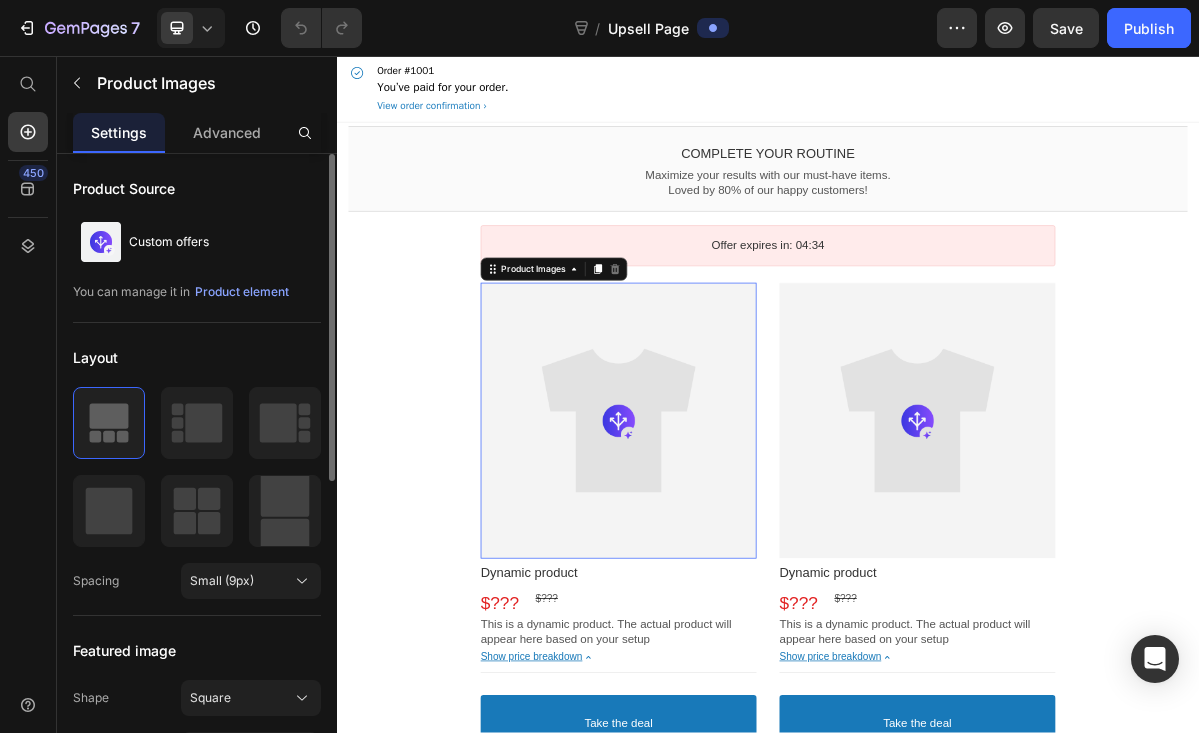 click on "Product Images   This element is required   and can’t be deleted" at bounding box center [639, 353] 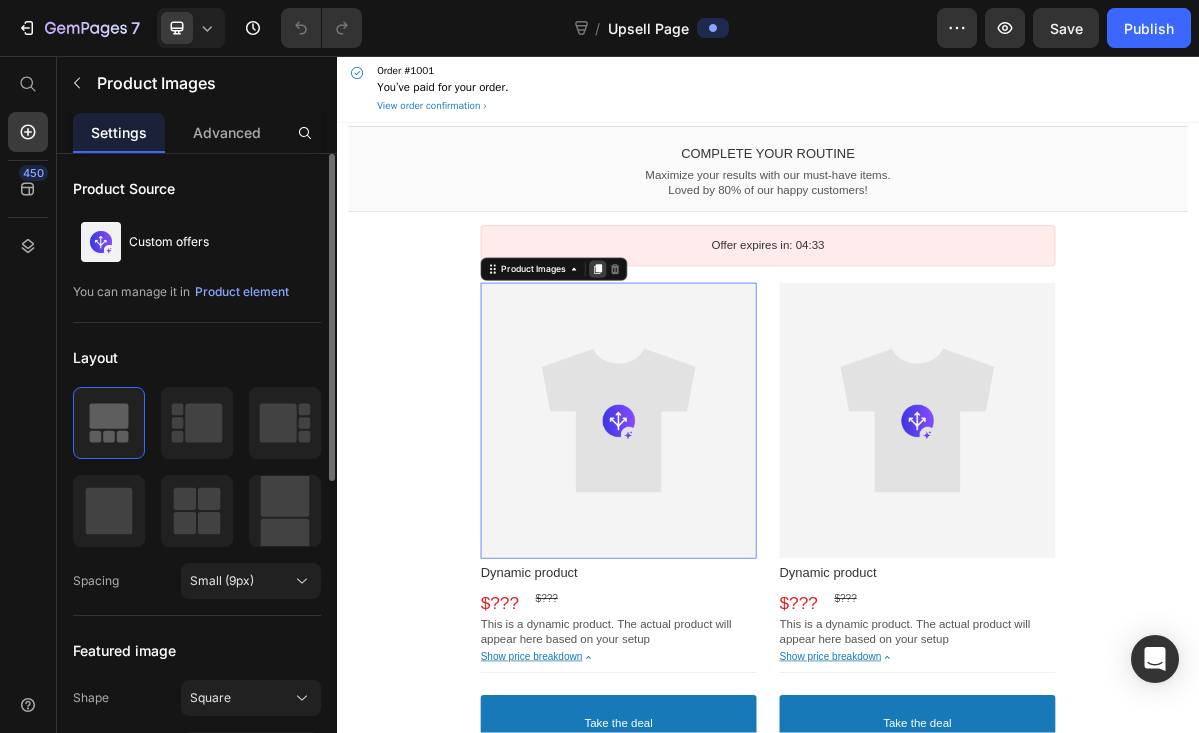 click 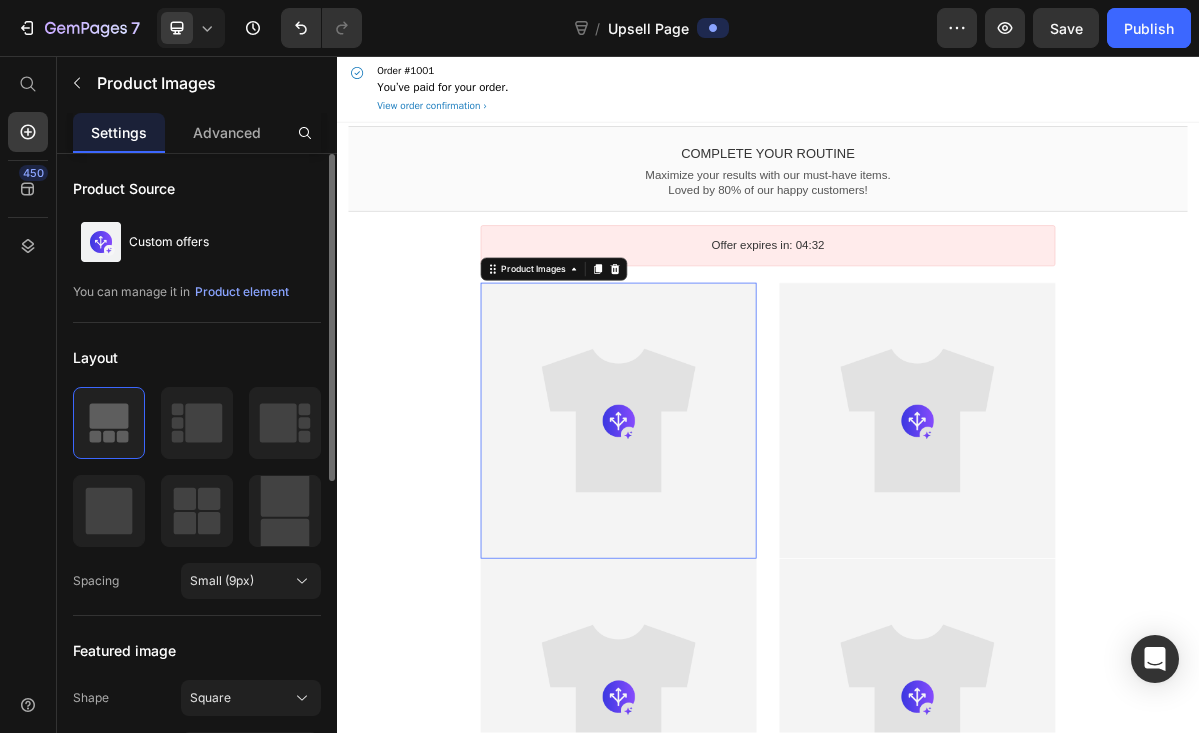 click at bounding box center (729, 564) 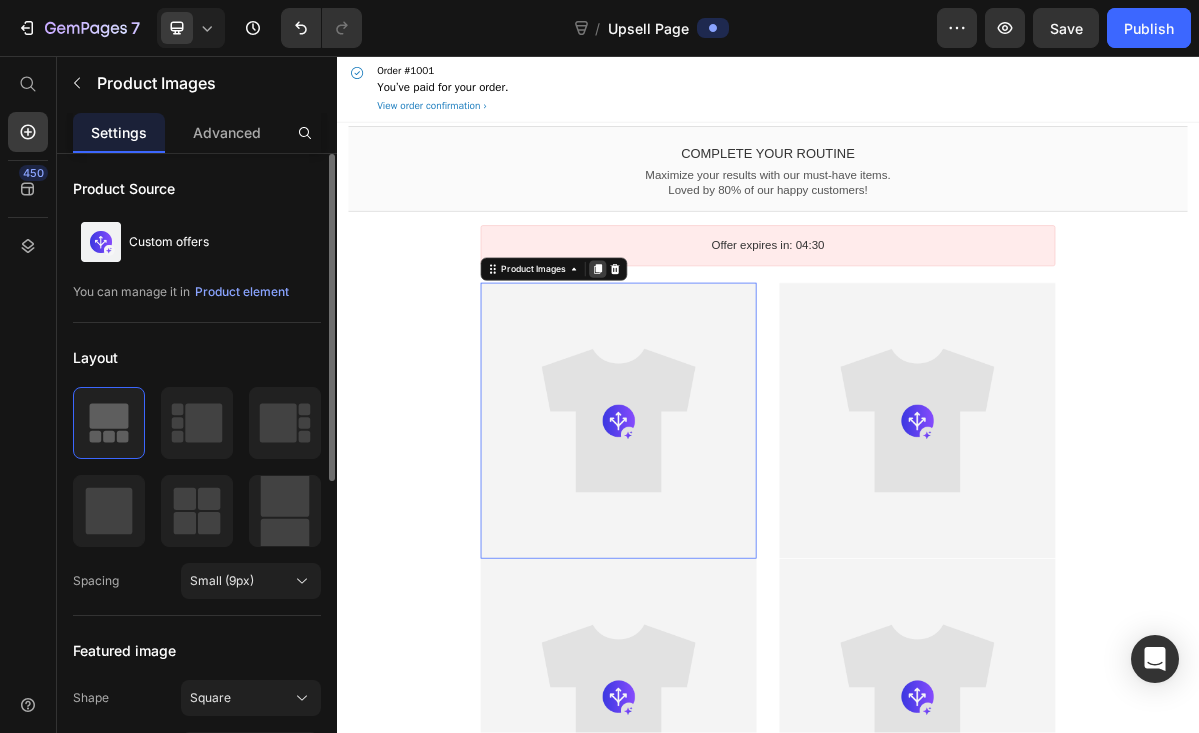 click 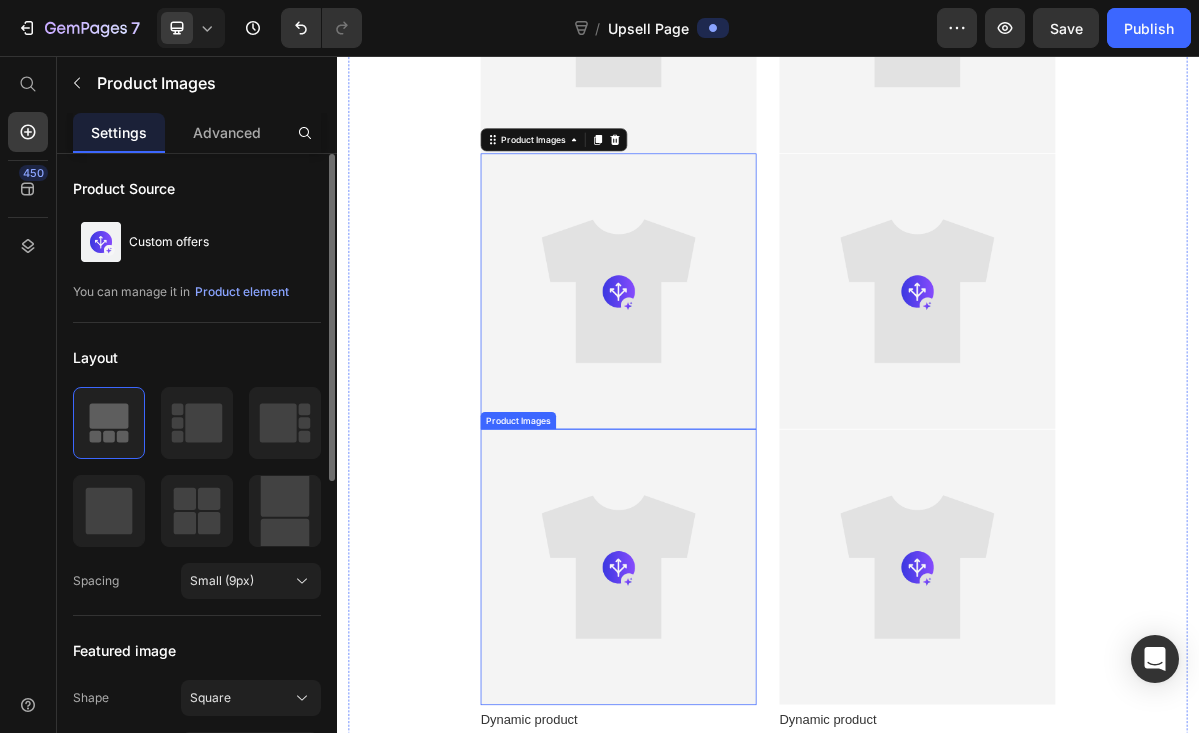 scroll, scrollTop: 560, scrollLeft: 0, axis: vertical 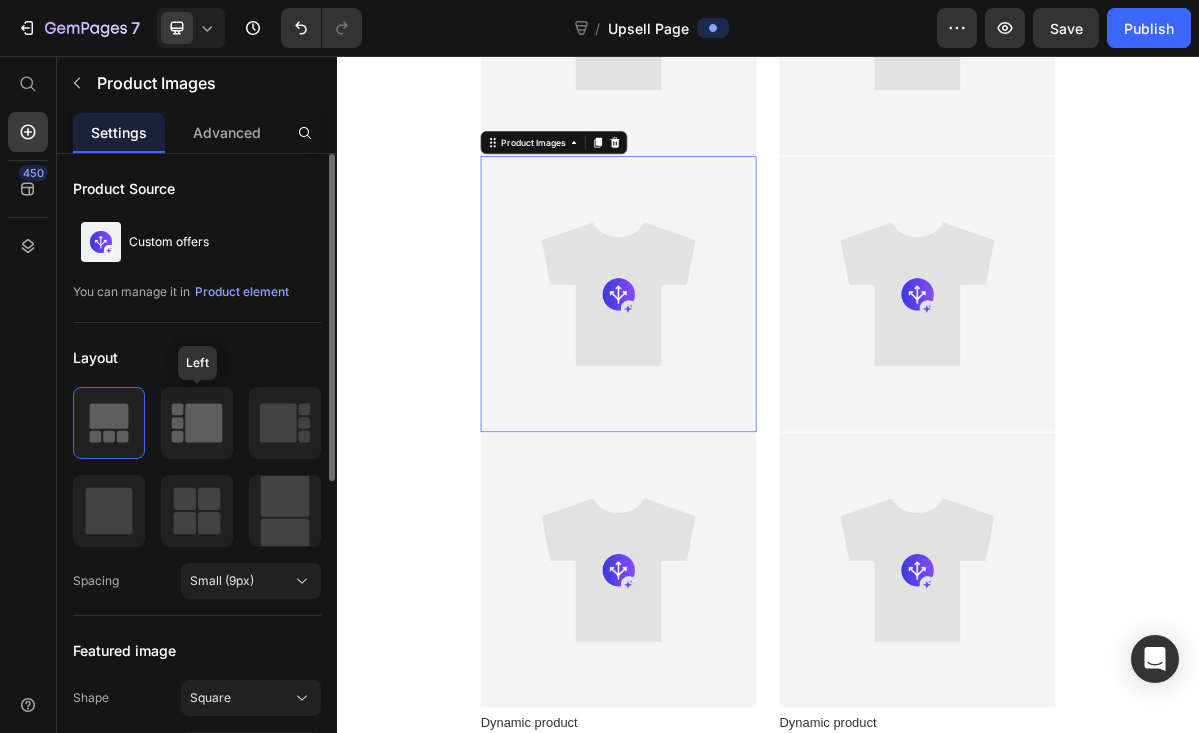 click 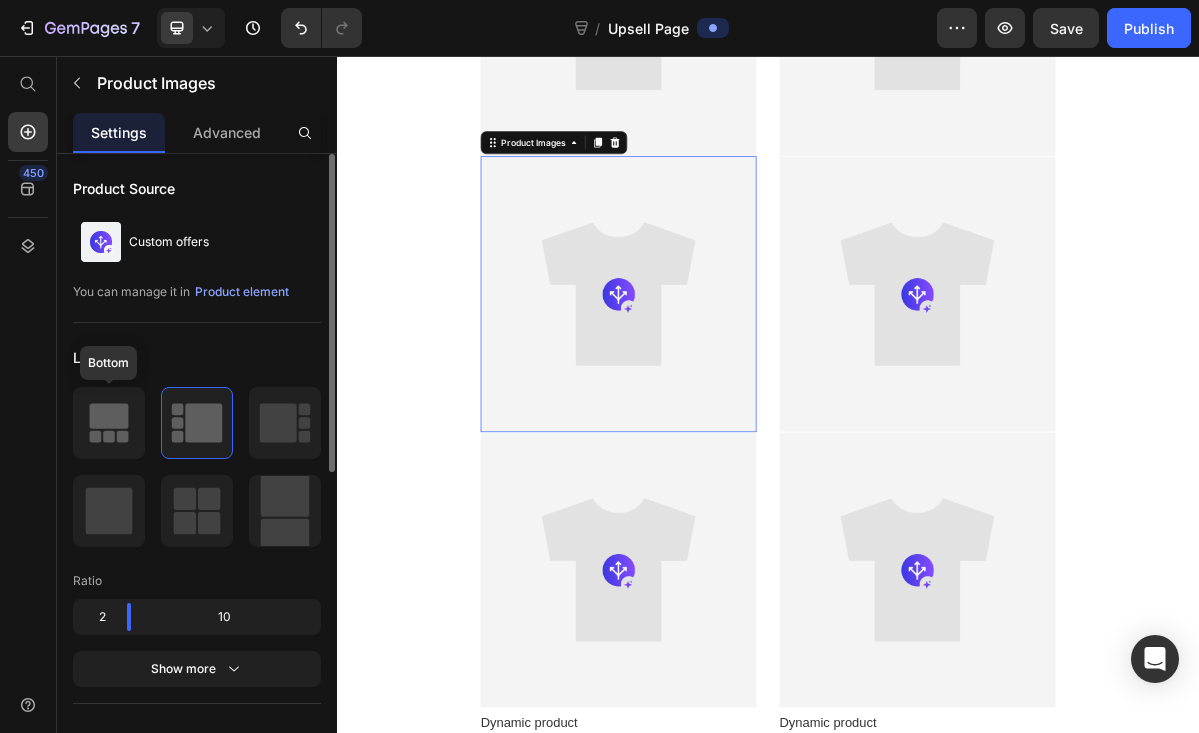 click 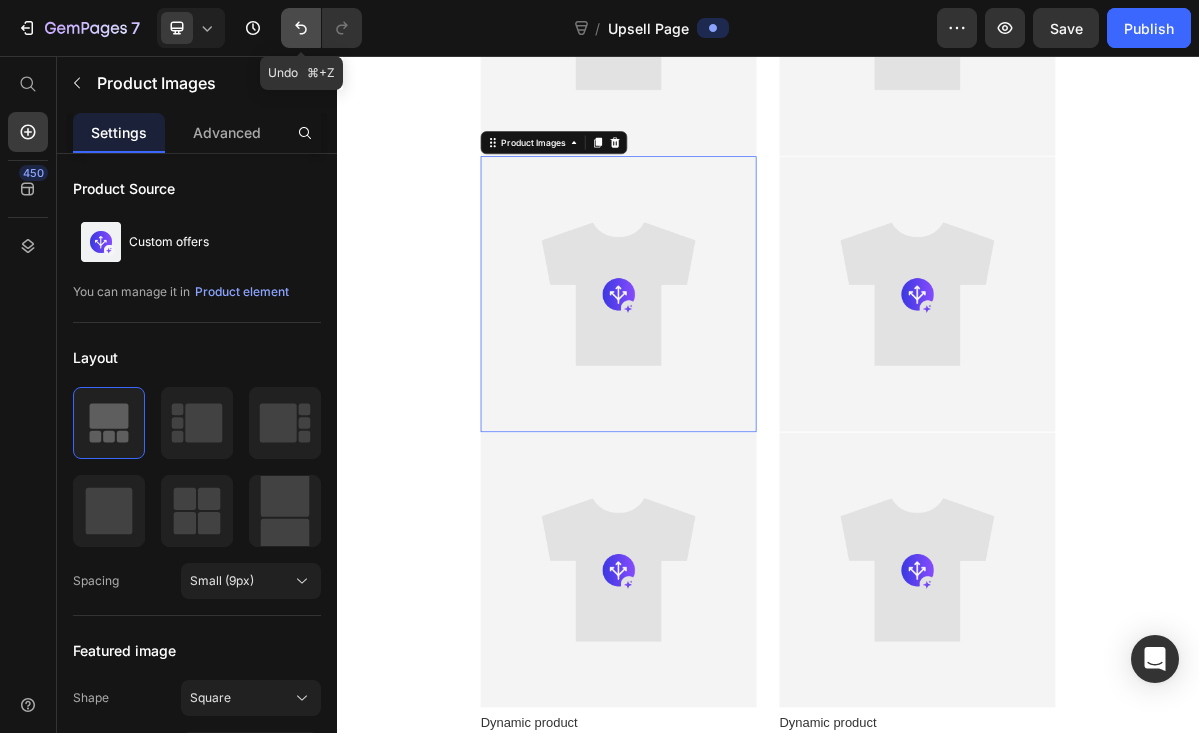 click 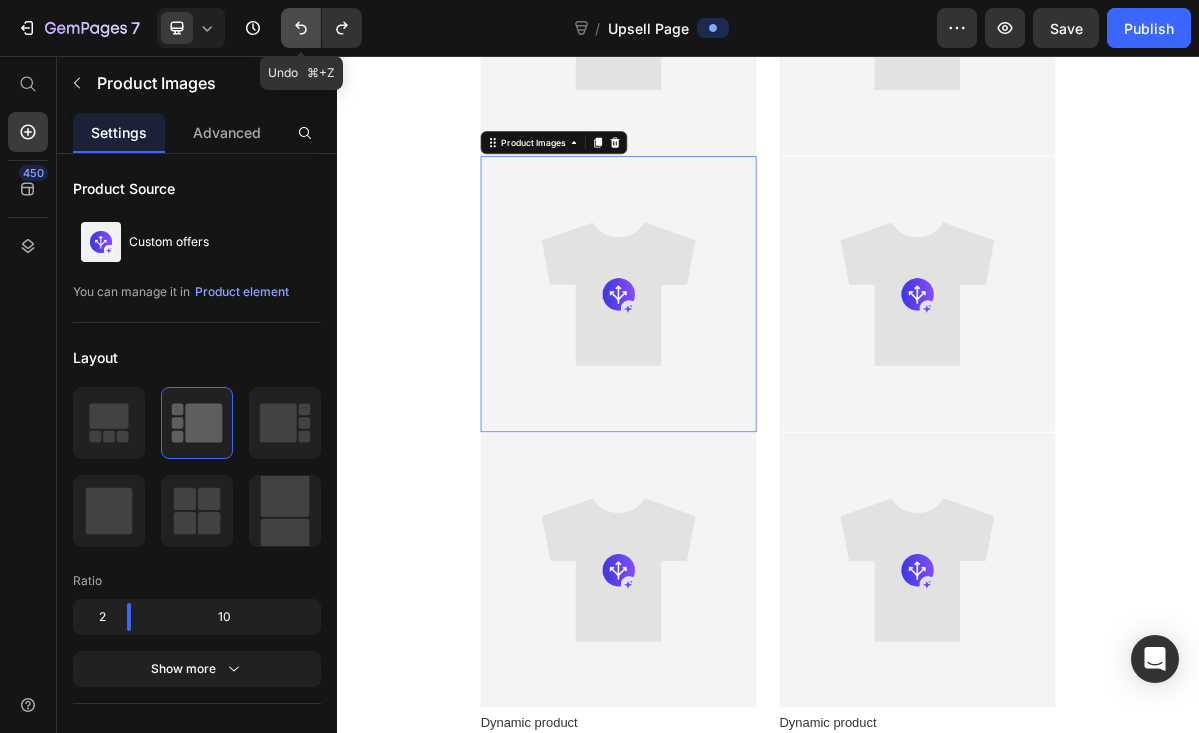 click 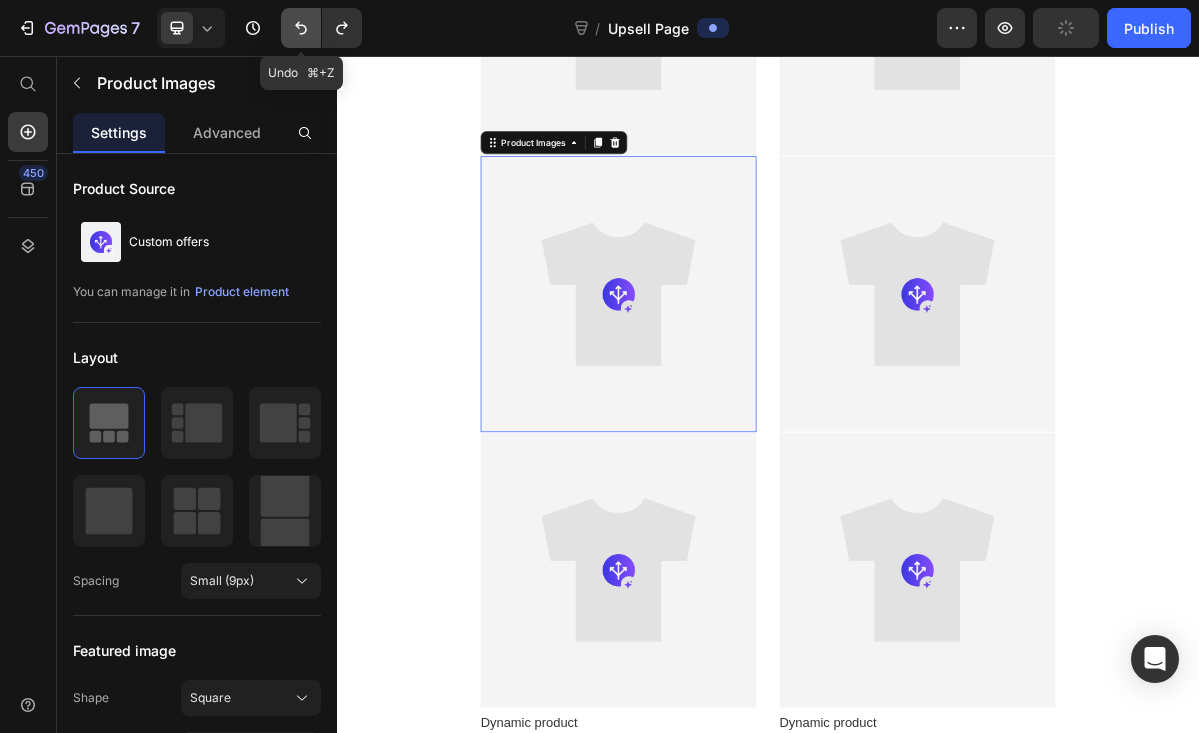 click 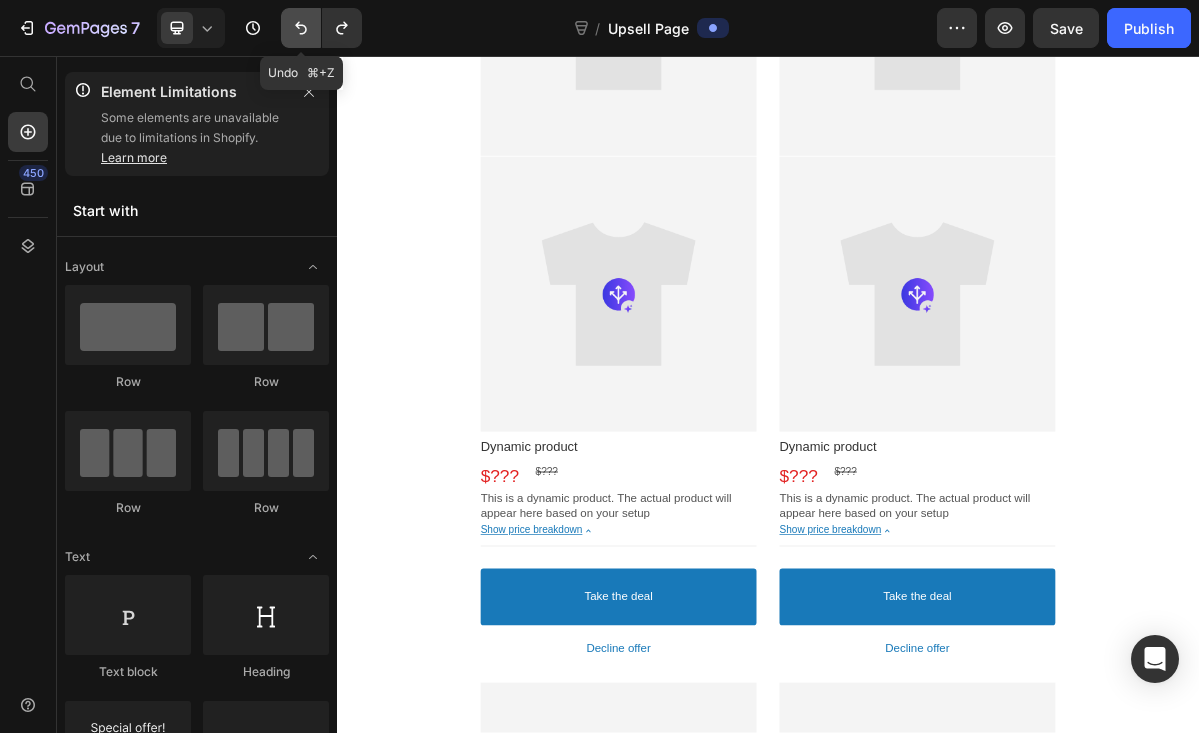 click 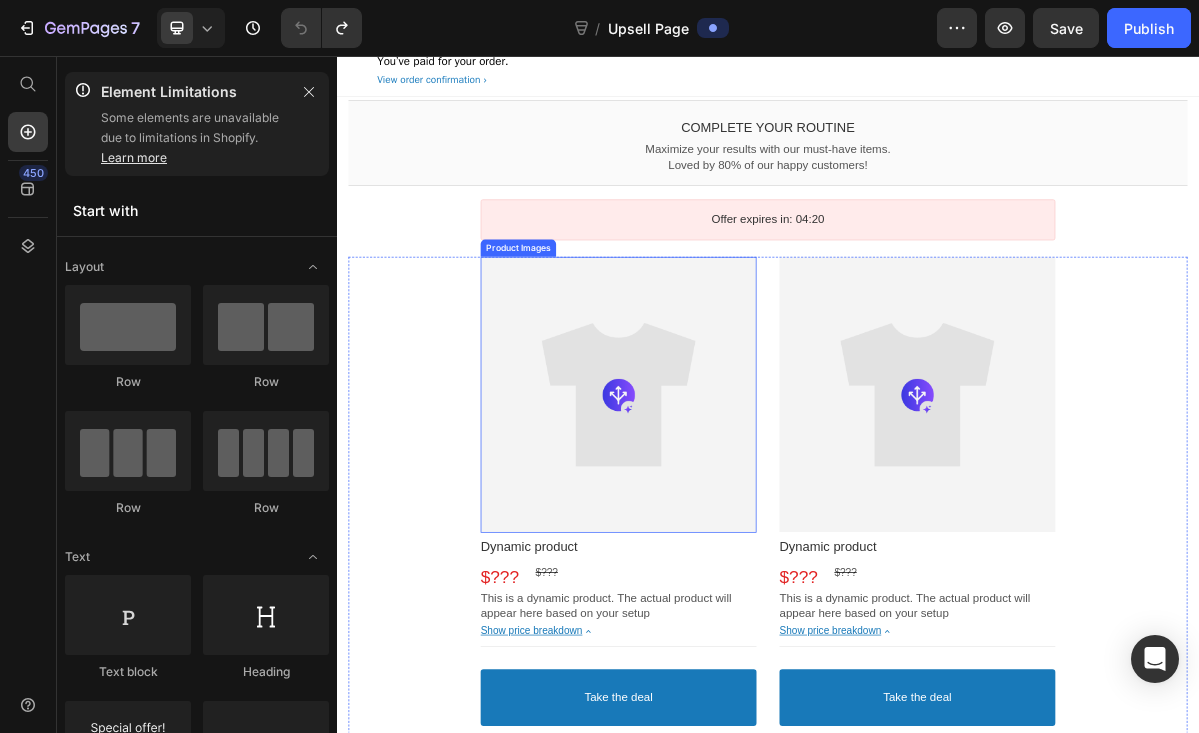 scroll, scrollTop: 165, scrollLeft: 0, axis: vertical 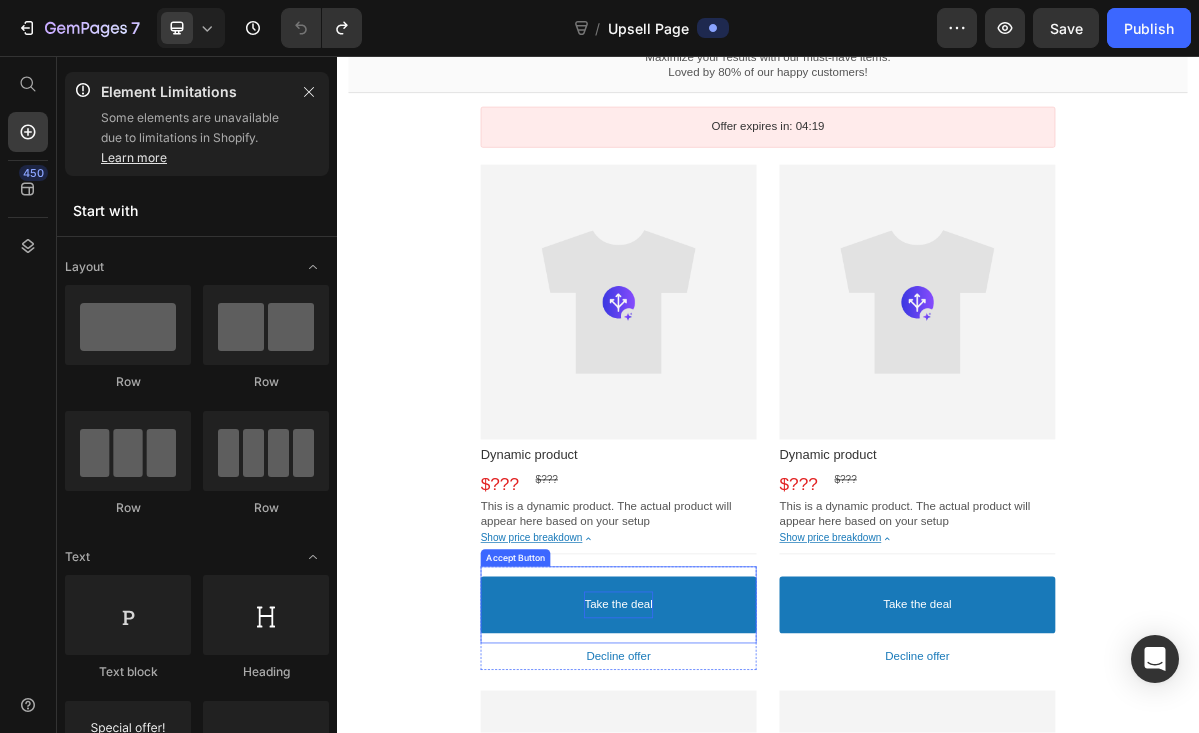 click on "Take the deal" at bounding box center (728, 820) 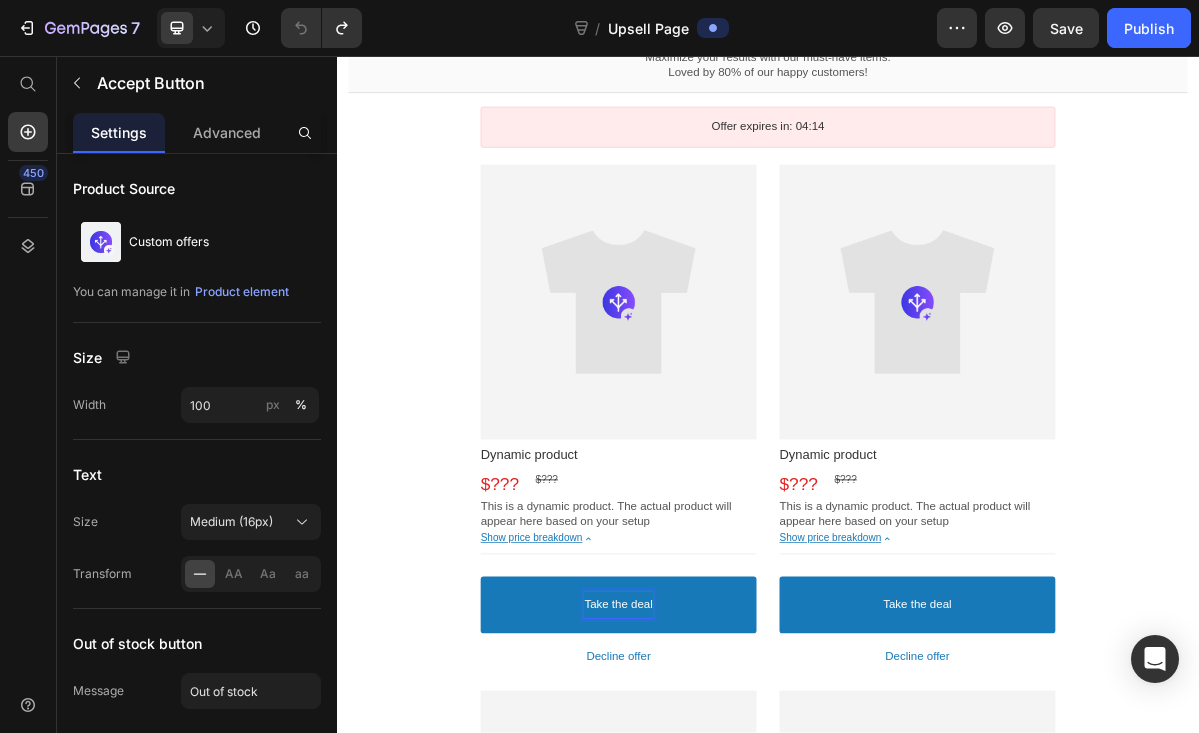 click on "Take the deal" at bounding box center [728, 820] 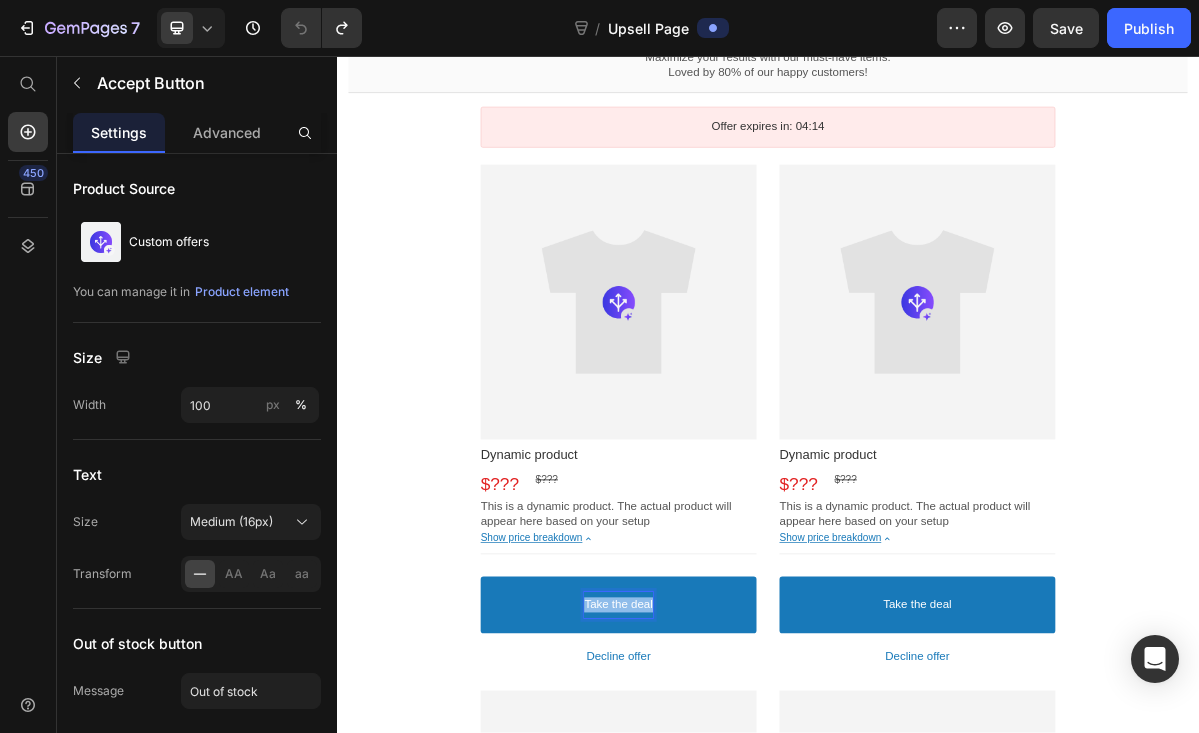 click on "Take the deal" at bounding box center [728, 820] 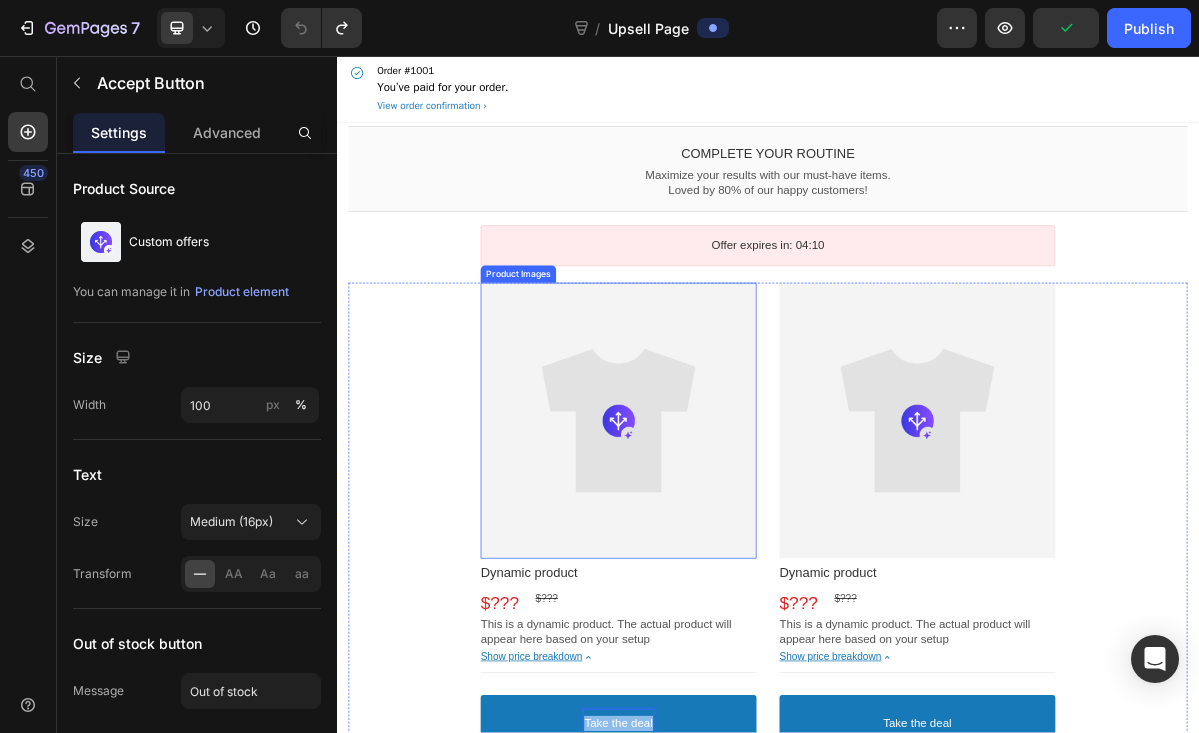scroll, scrollTop: 0, scrollLeft: 0, axis: both 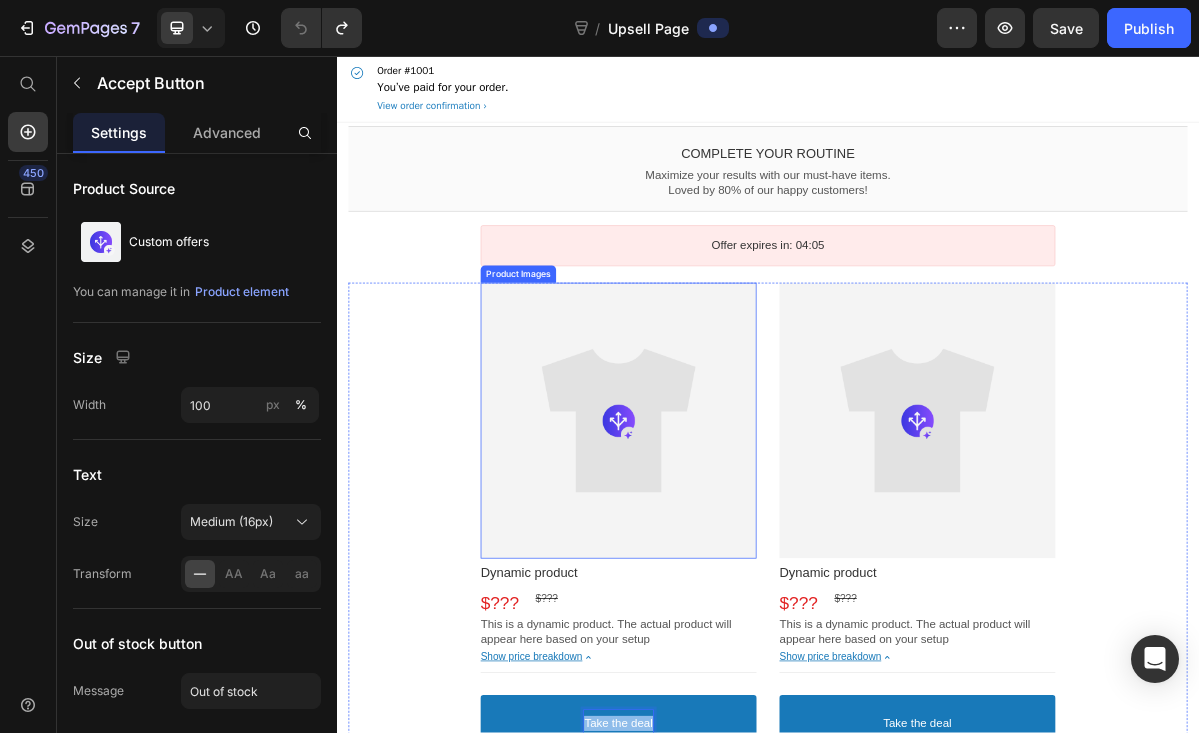 click at bounding box center (729, 564) 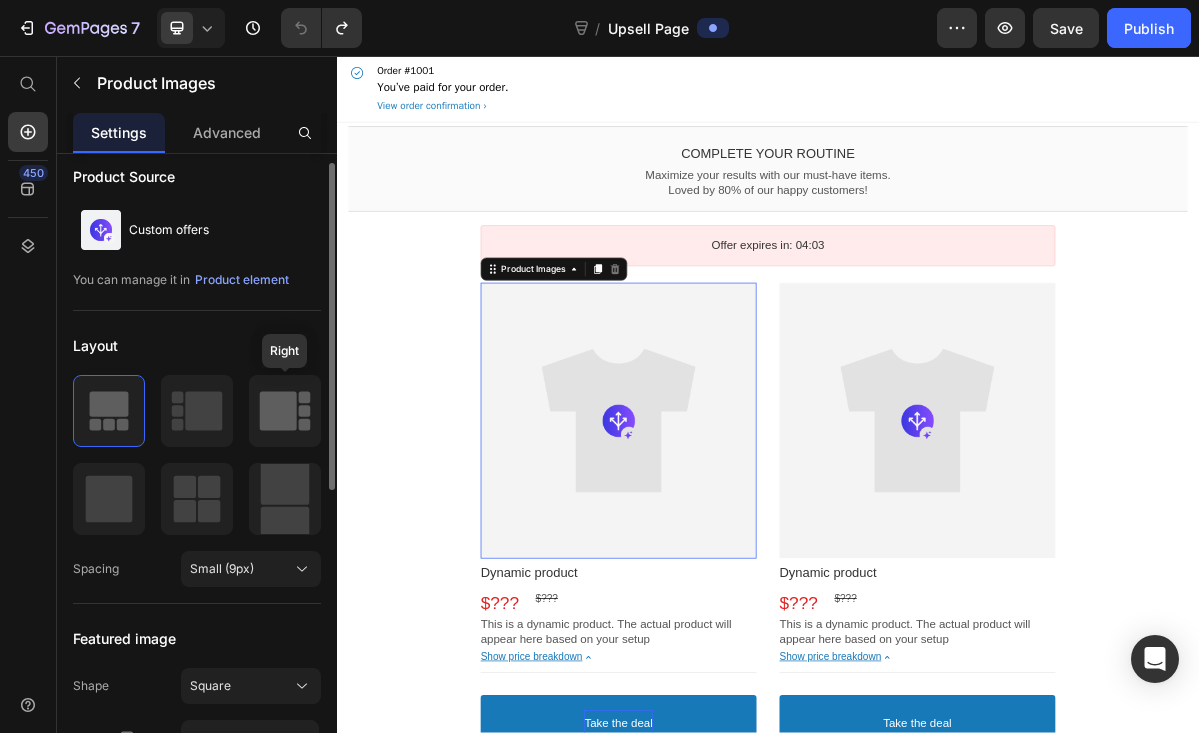 scroll, scrollTop: 14, scrollLeft: 0, axis: vertical 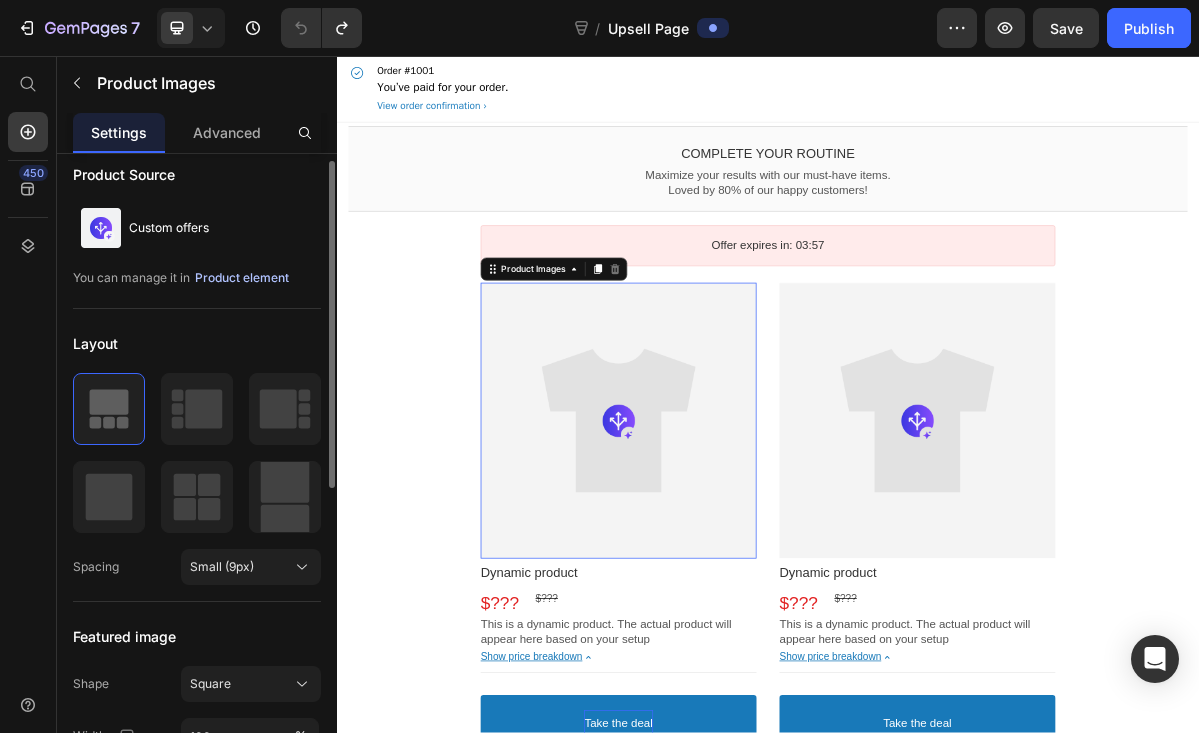 click on "Product element" at bounding box center [242, 278] 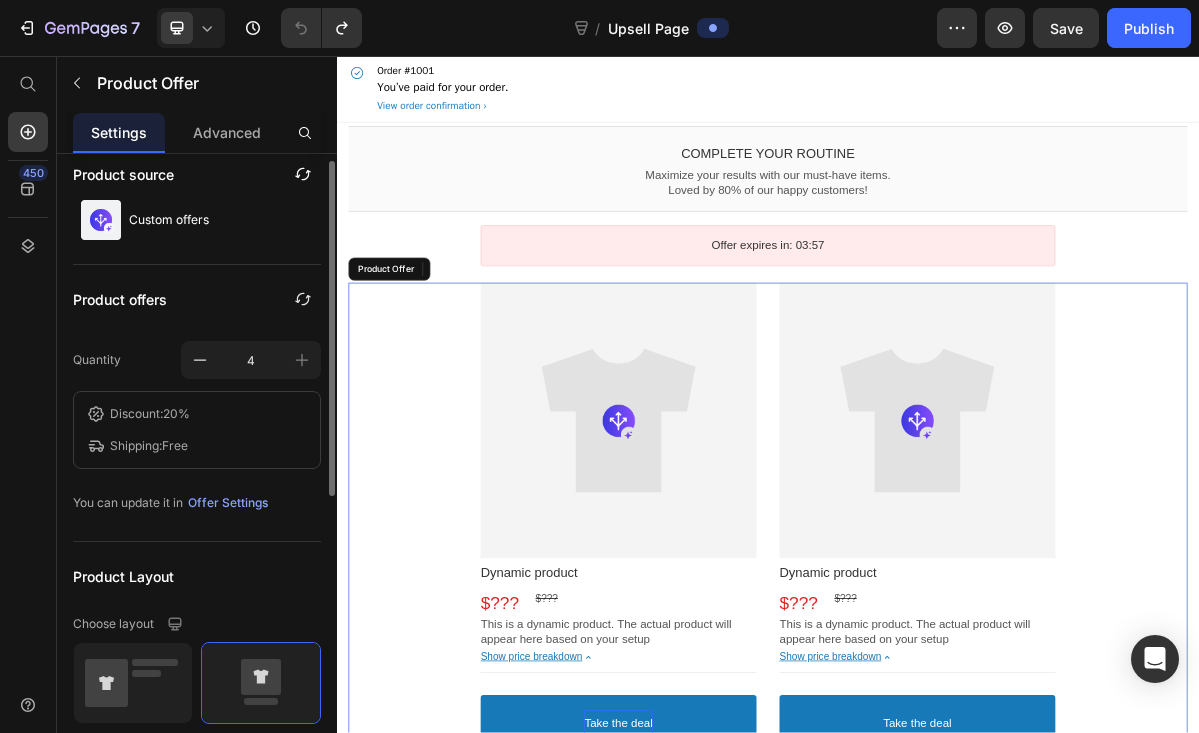 scroll, scrollTop: 0, scrollLeft: 0, axis: both 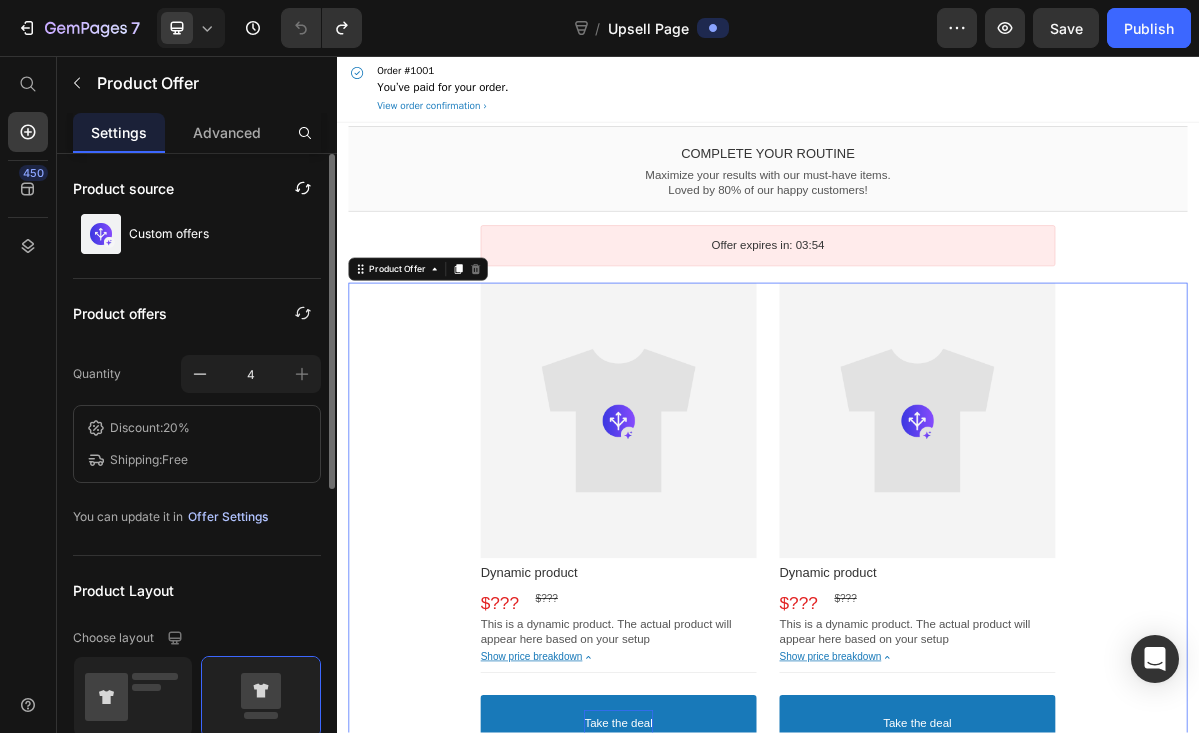 click on "Offer Settings" at bounding box center [228, 517] 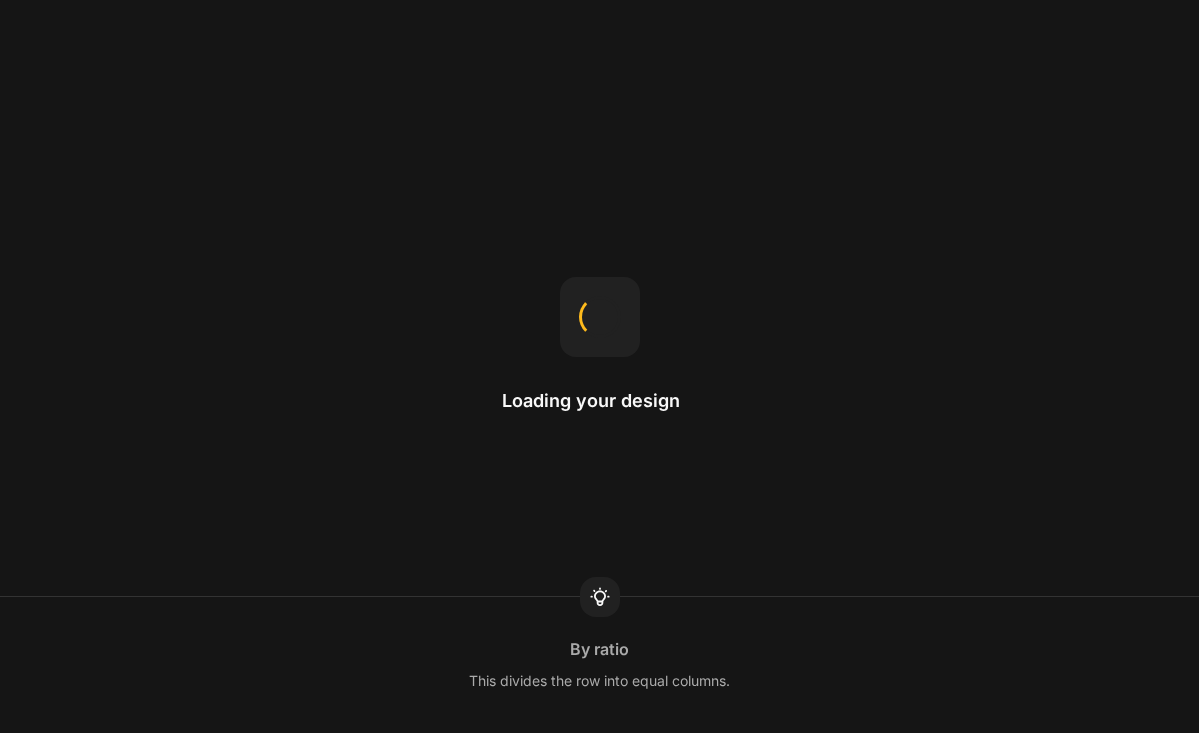 scroll, scrollTop: 0, scrollLeft: 0, axis: both 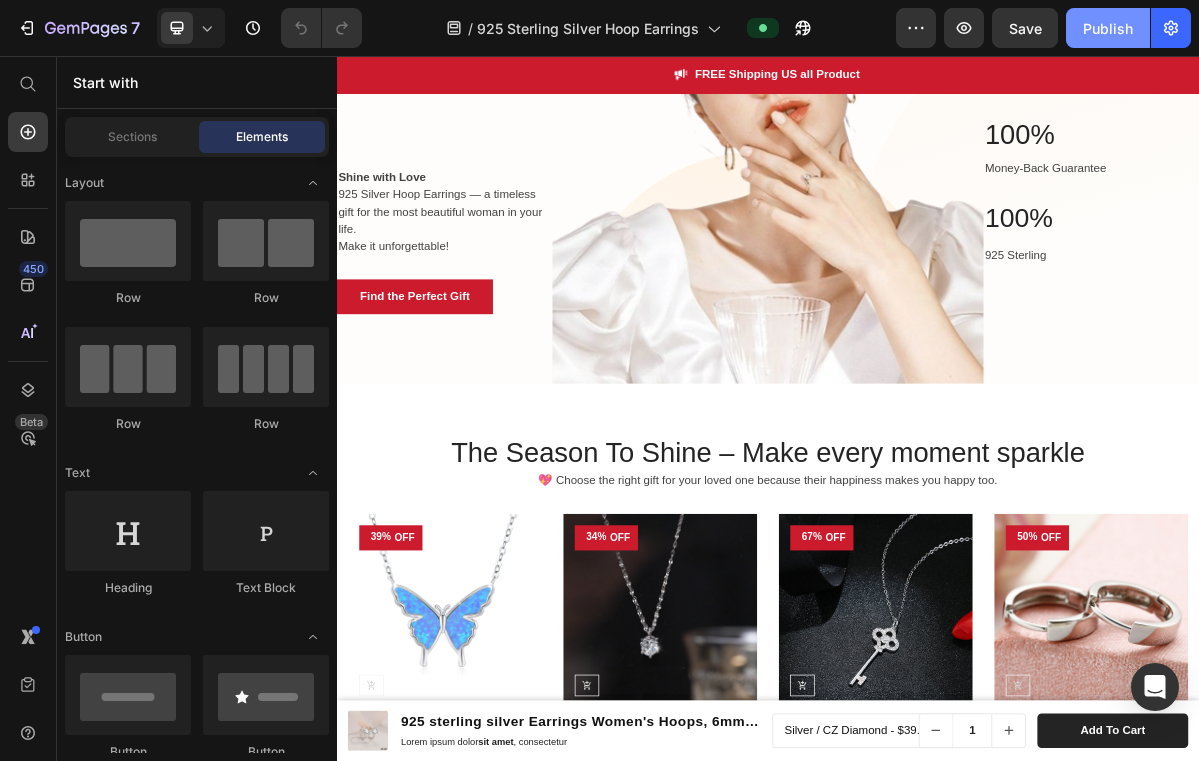 click on "Publish" at bounding box center [1108, 28] 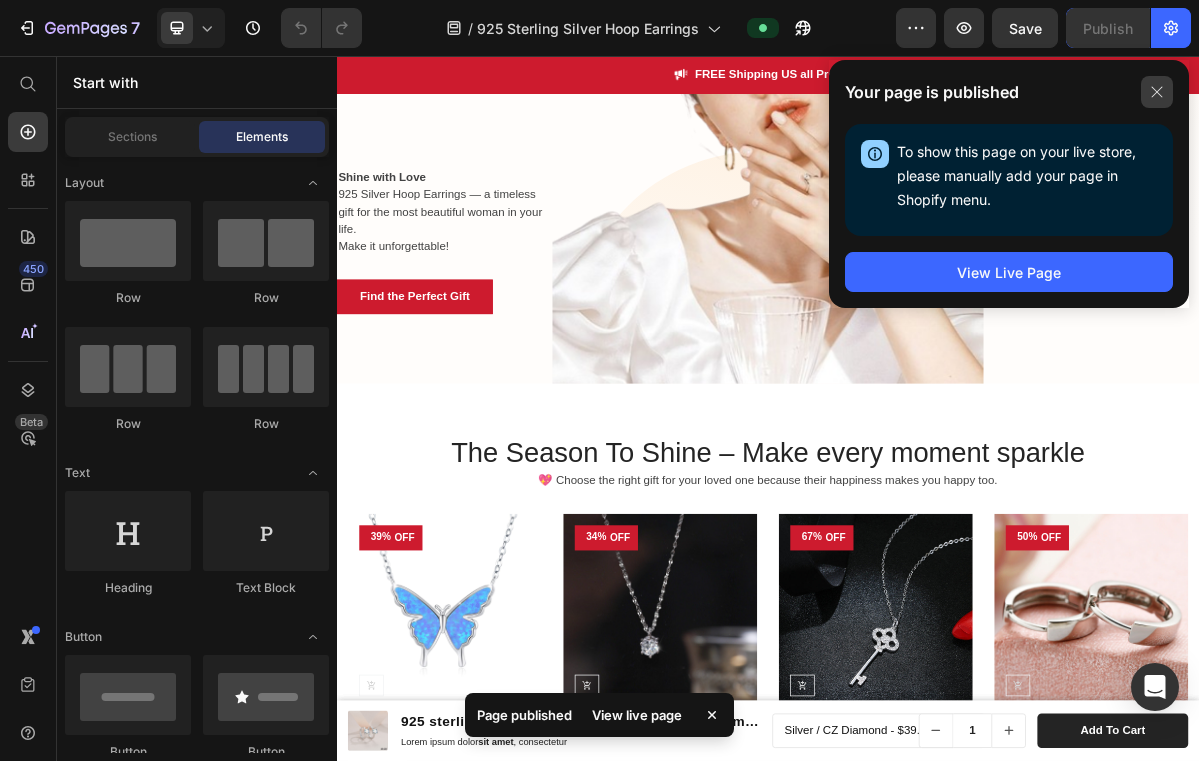 click 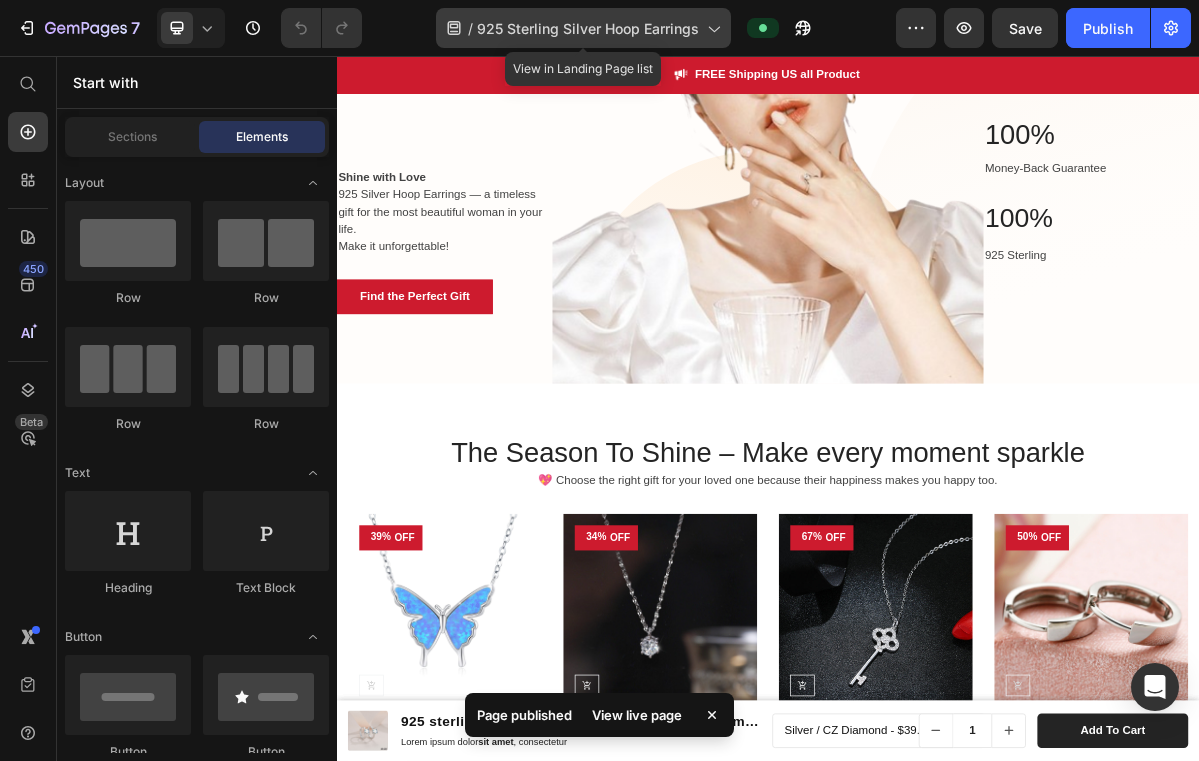 click 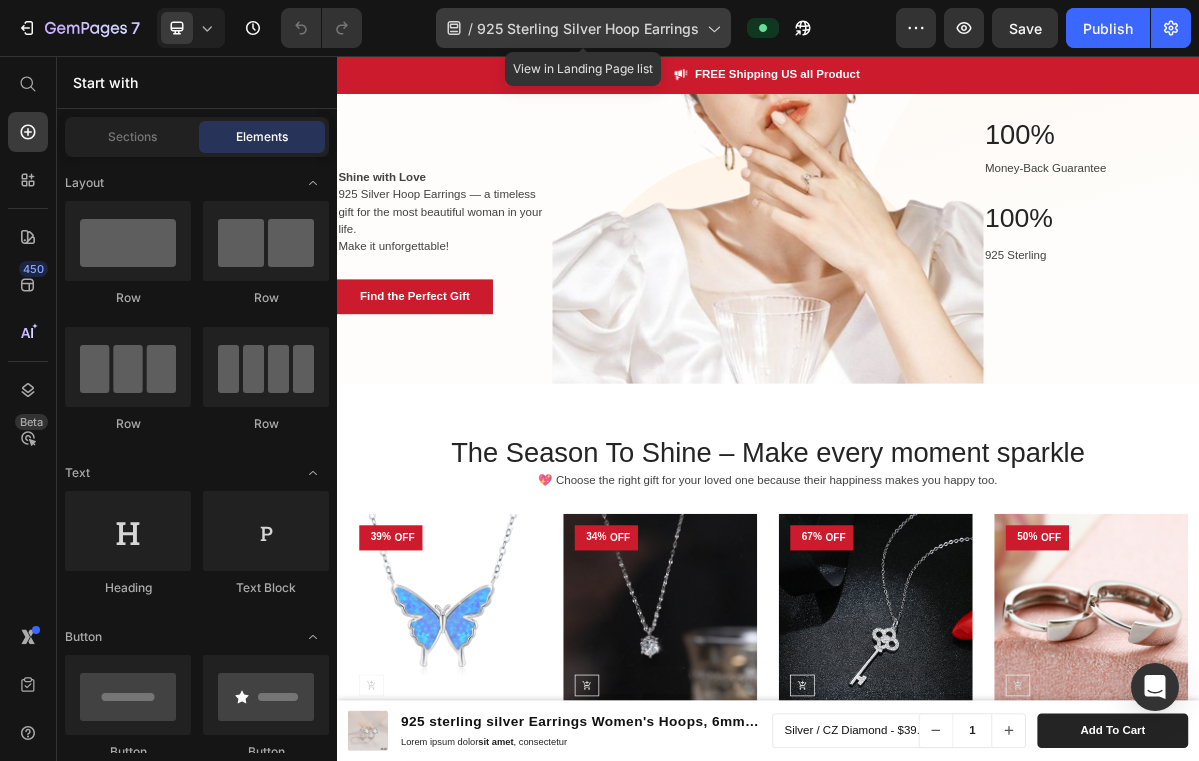 click 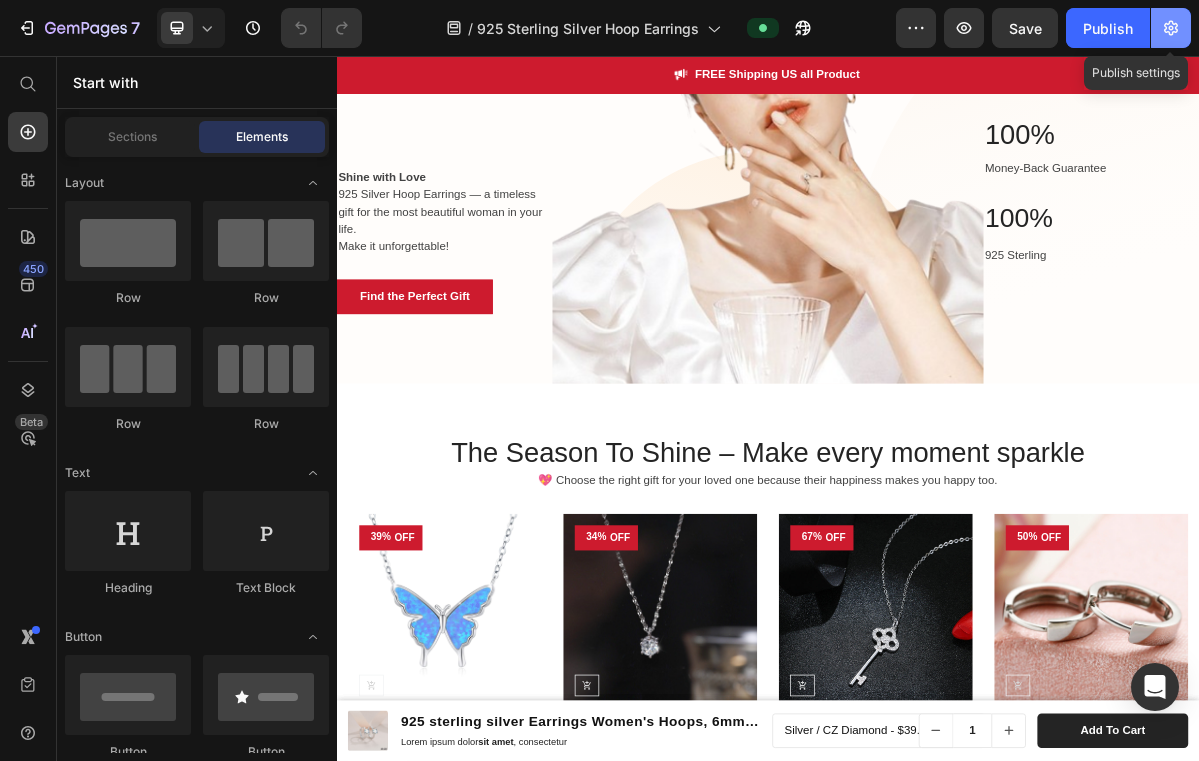 click 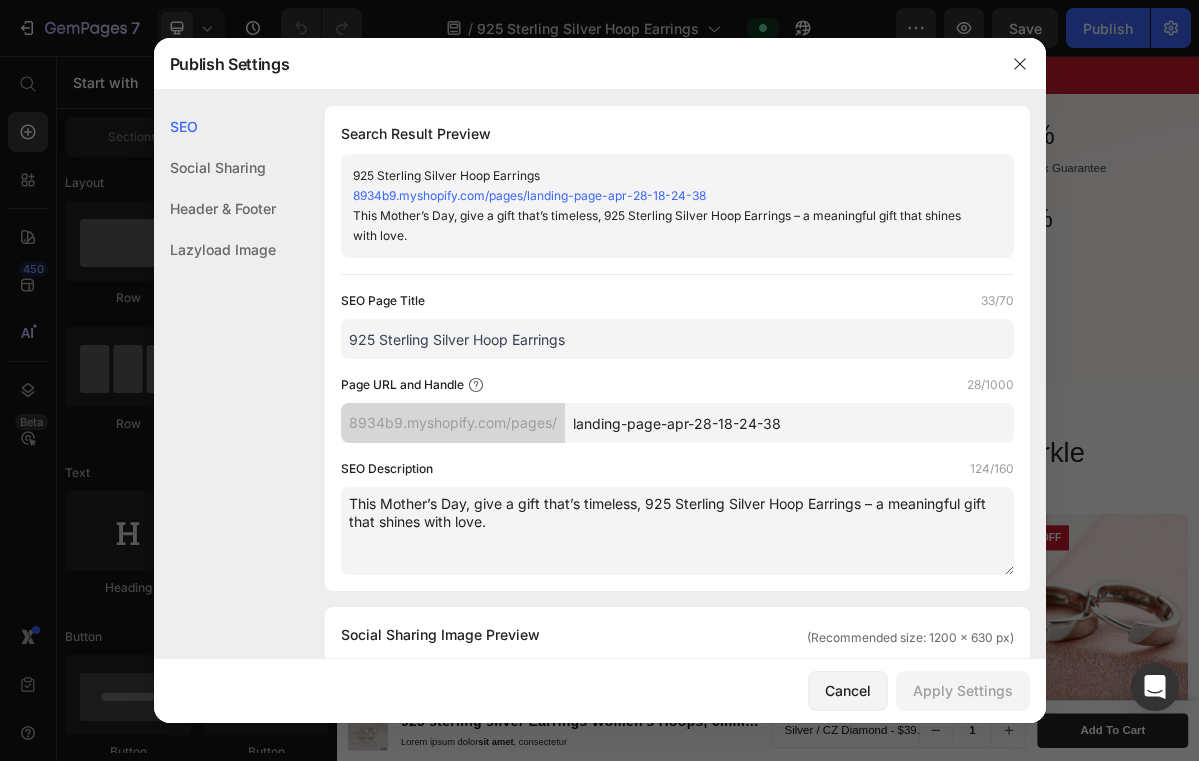 click on "Social Sharing" 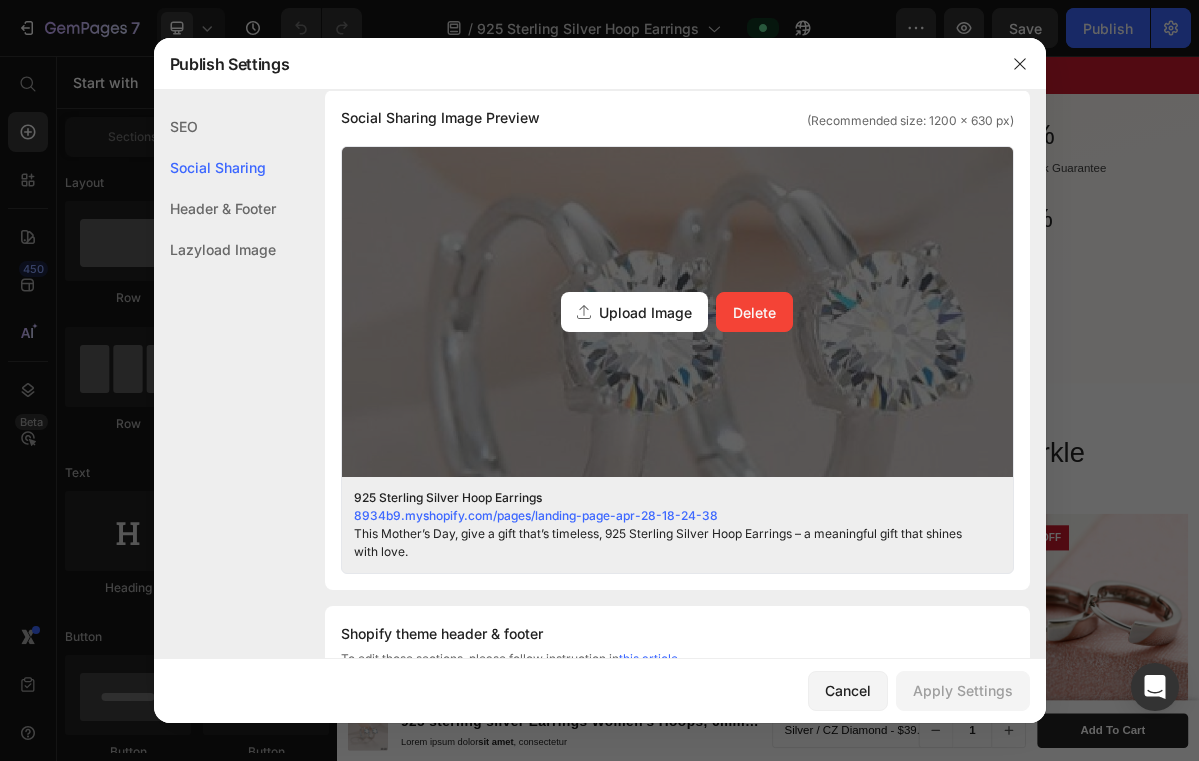 scroll, scrollTop: 547, scrollLeft: 0, axis: vertical 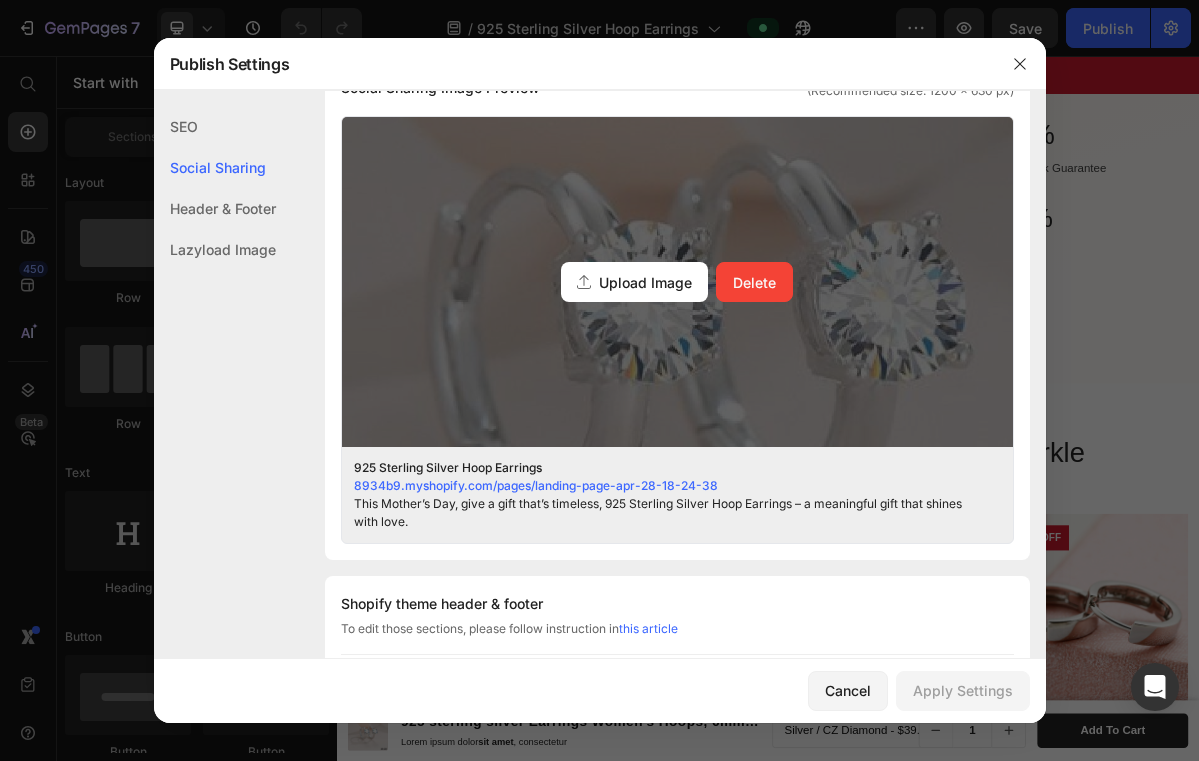 click on "Upload Image" at bounding box center (645, 282) 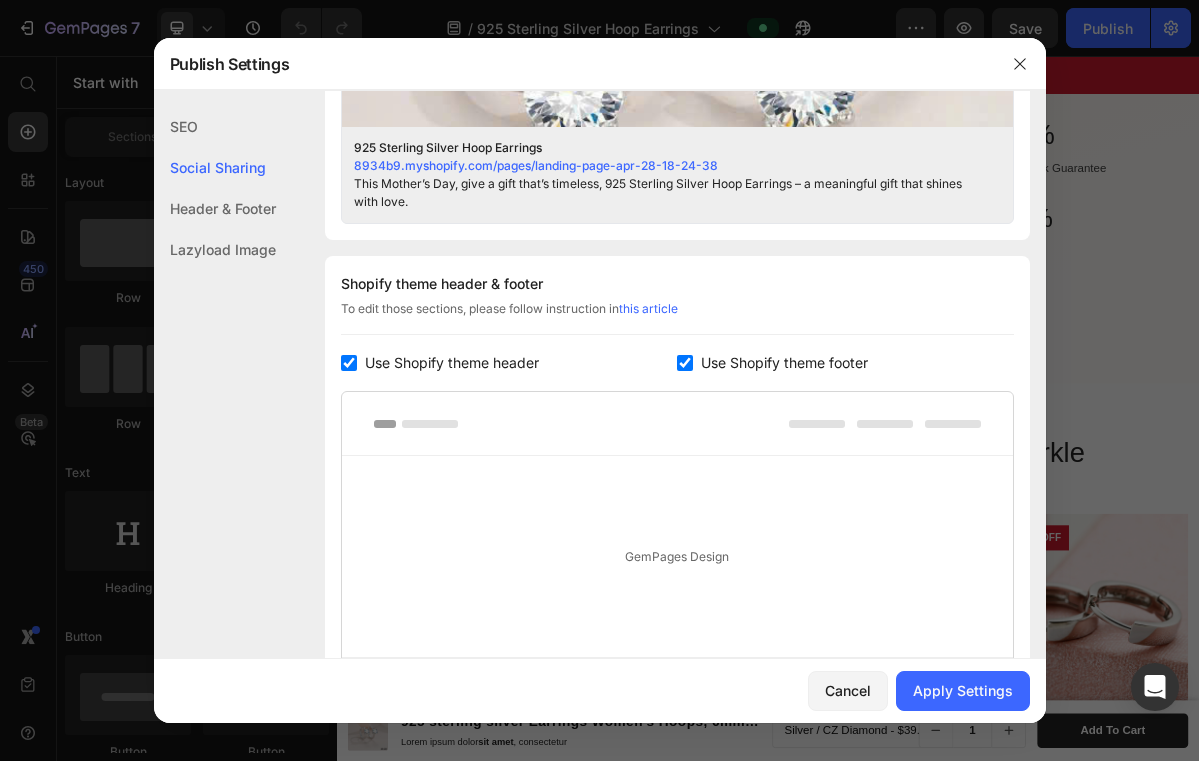 scroll, scrollTop: 875, scrollLeft: 0, axis: vertical 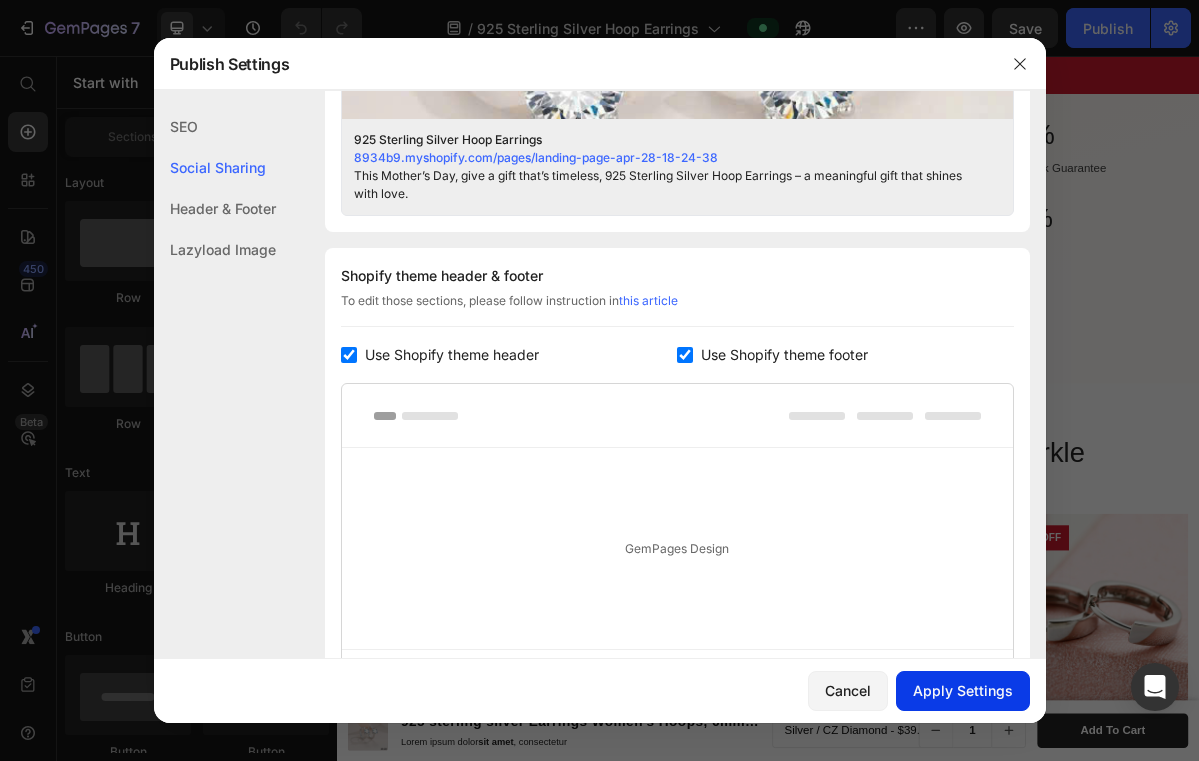 click on "Apply Settings" at bounding box center (963, 690) 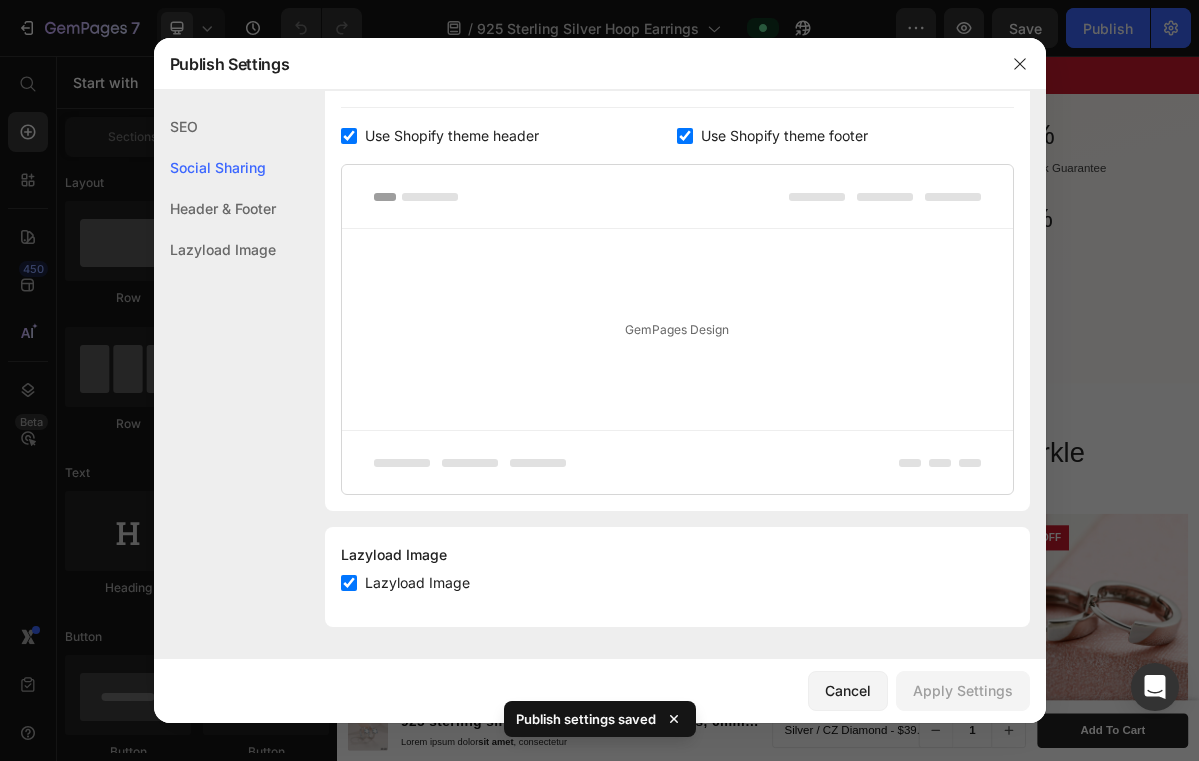 scroll, scrollTop: 1094, scrollLeft: 0, axis: vertical 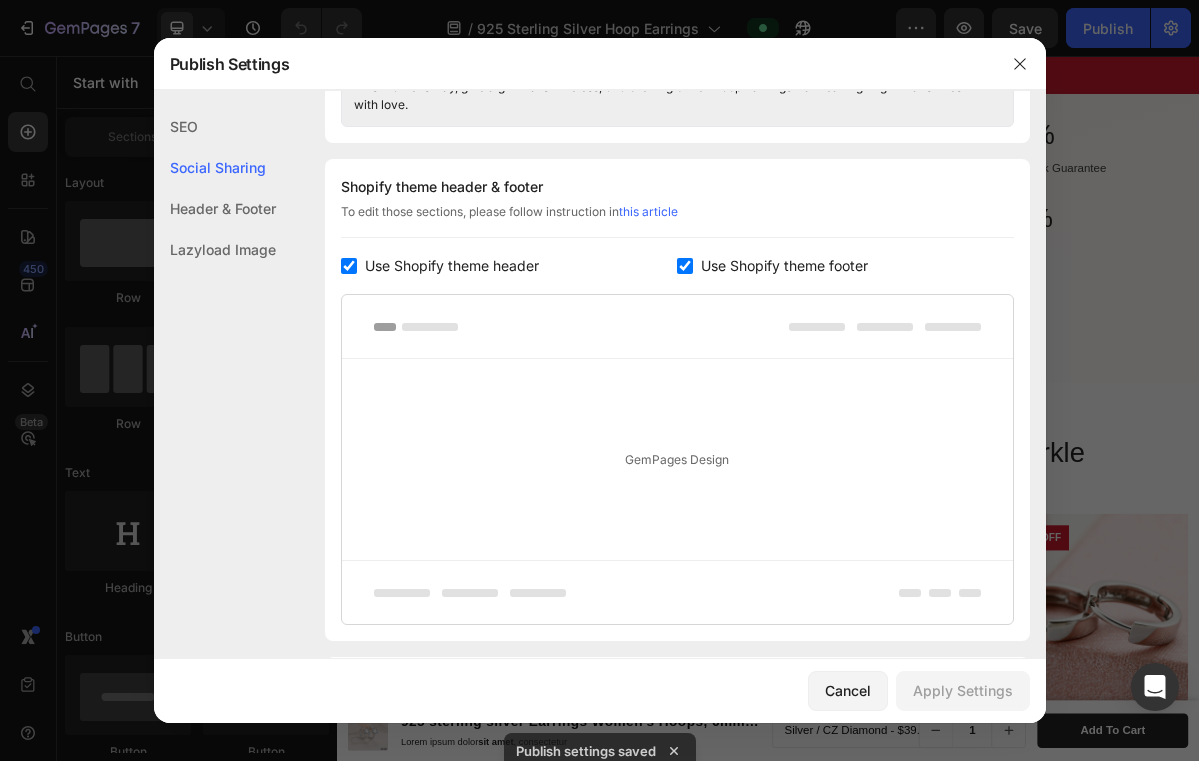 click on "Header & Footer" 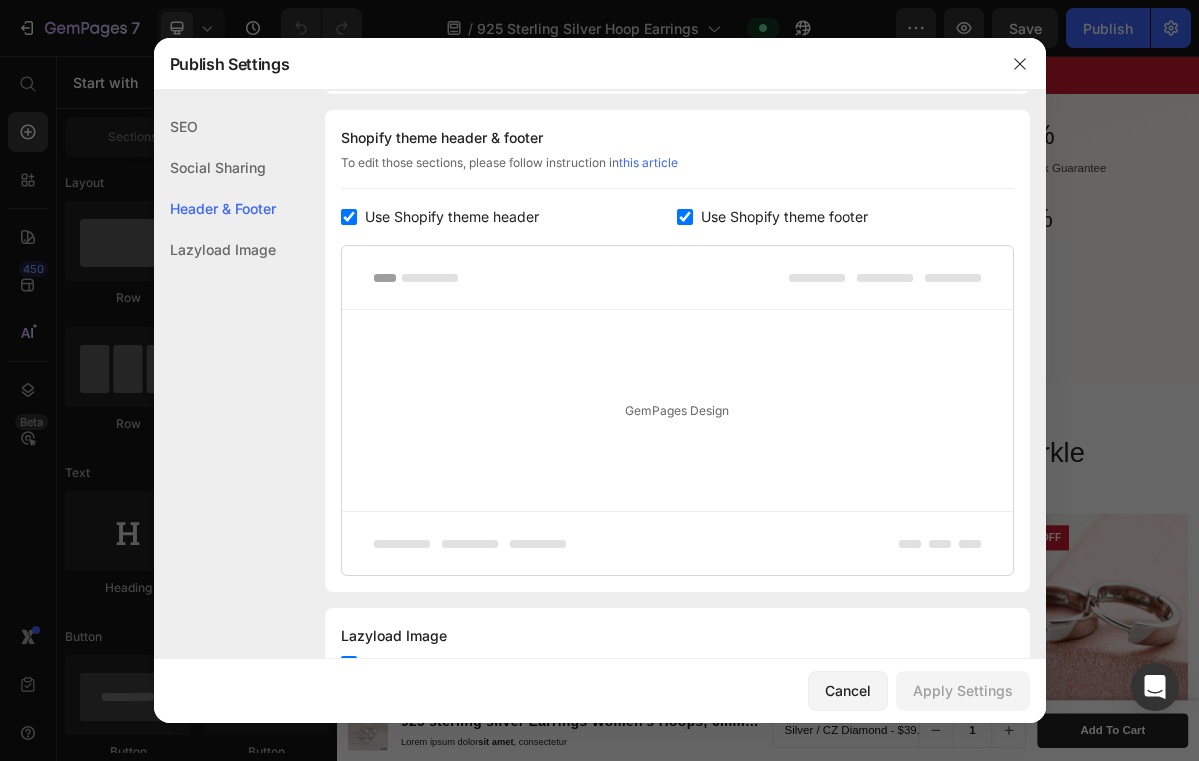 click on "Lazyload Image" 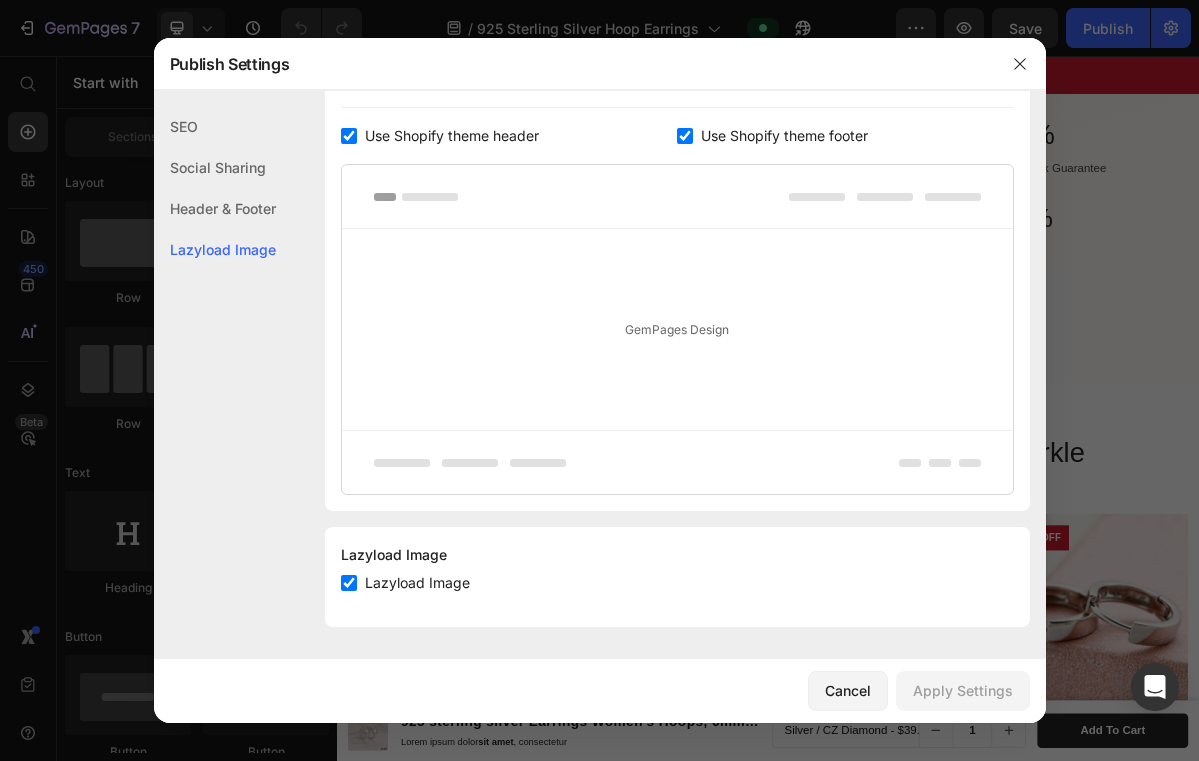 click on "Social Sharing" 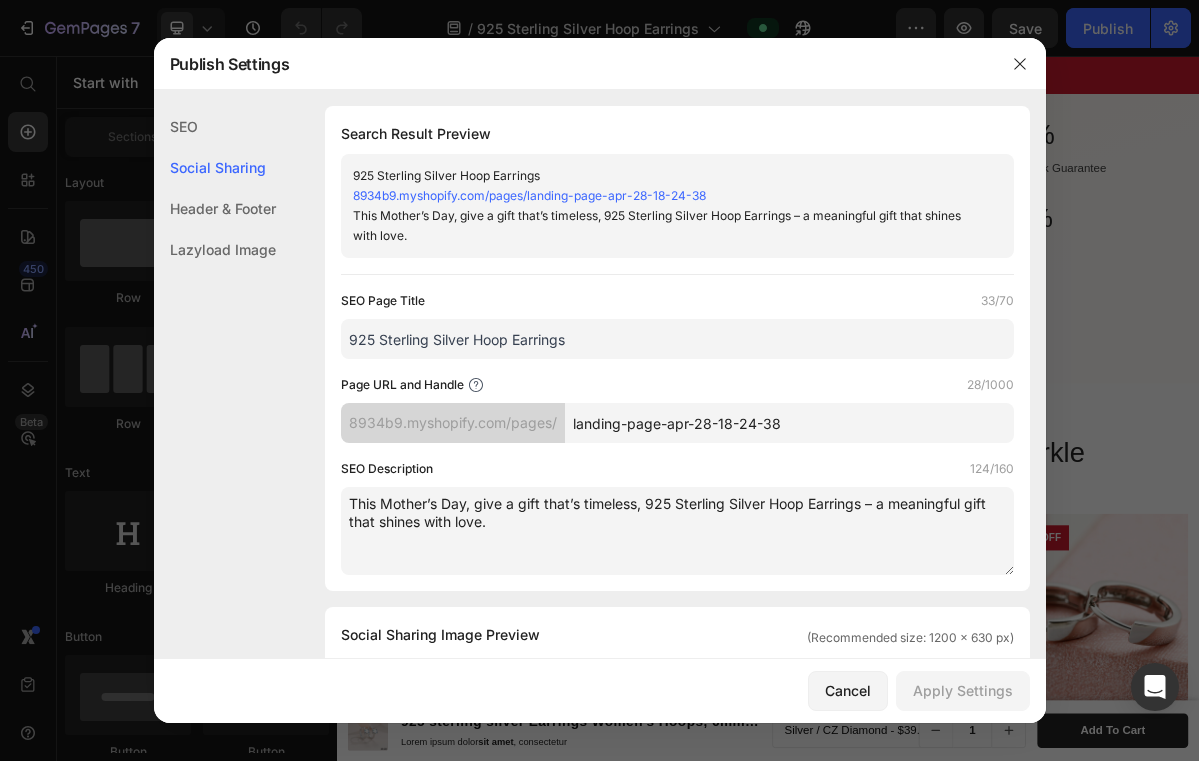 scroll, scrollTop: 0, scrollLeft: 0, axis: both 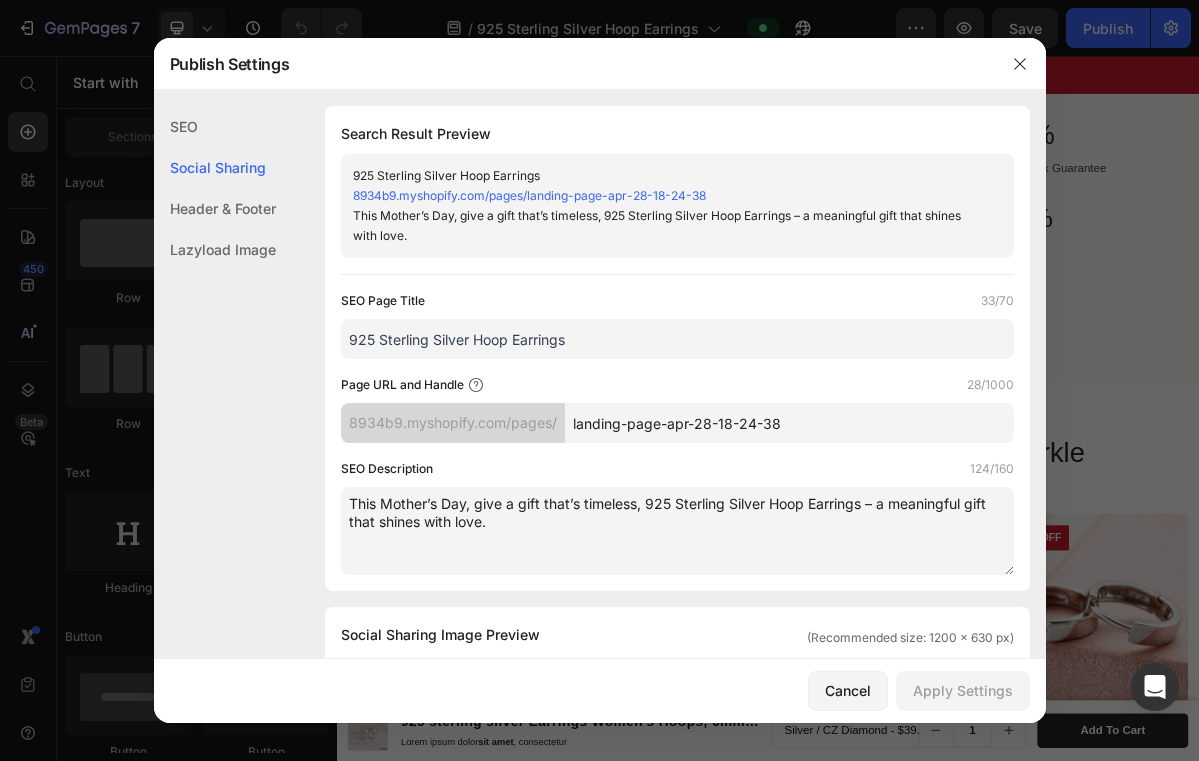 click on "This Mother’s Day, give a gift that’s timeless, 925 Sterling Silver Hoop Earrings – a meaningful gift that shines with love." at bounding box center (661, 226) 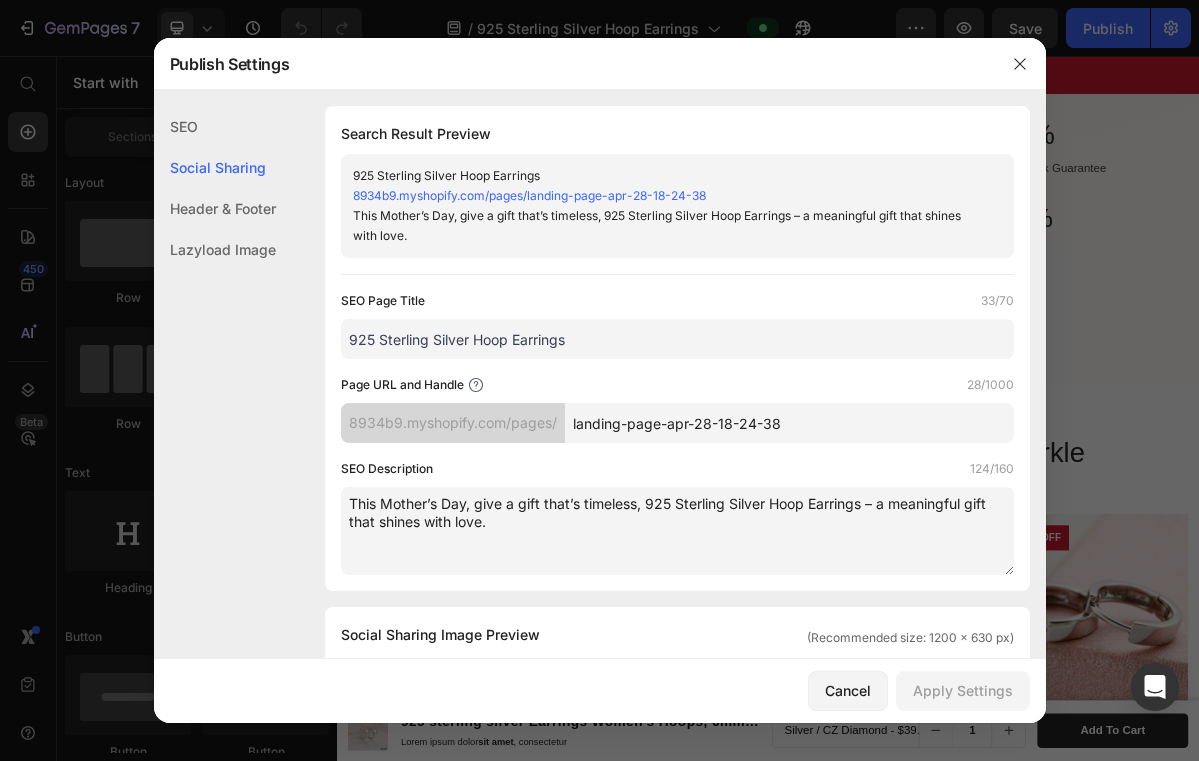 click on "landing-page-apr-28-18-24-38" at bounding box center [789, 423] 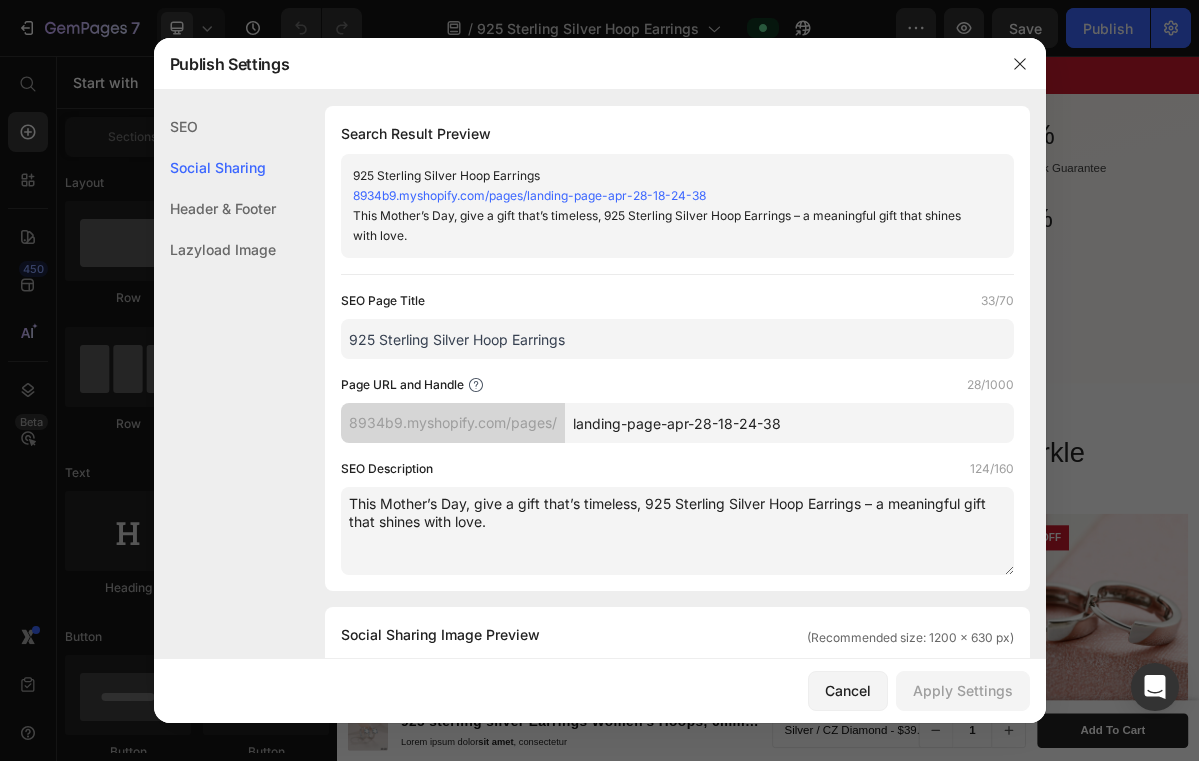 click on "SEO Description  124/160  This Mother’s Day, give a gift that’s timeless, [NUMBER] Sterling Silver Hoop Earrings – a meaningful gift that shines with love." at bounding box center (677, 517) 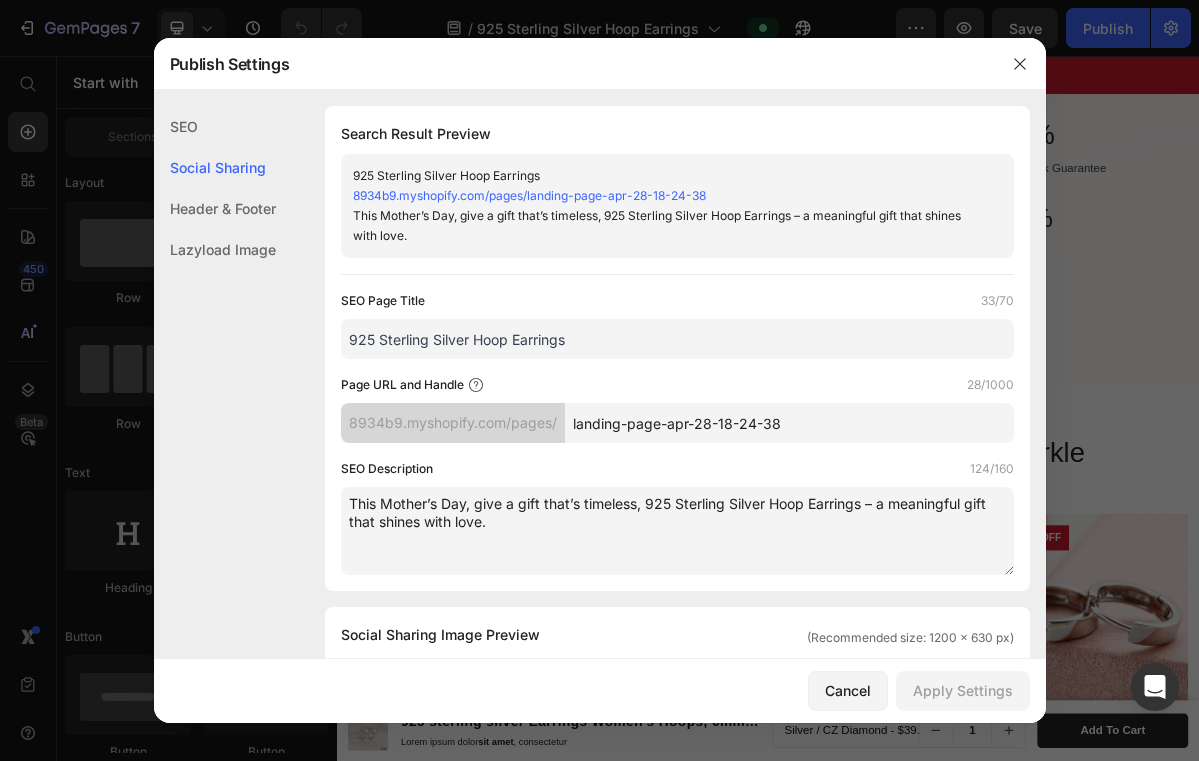 drag, startPoint x: 644, startPoint y: 508, endPoint x: 342, endPoint y: 496, distance: 302.2383 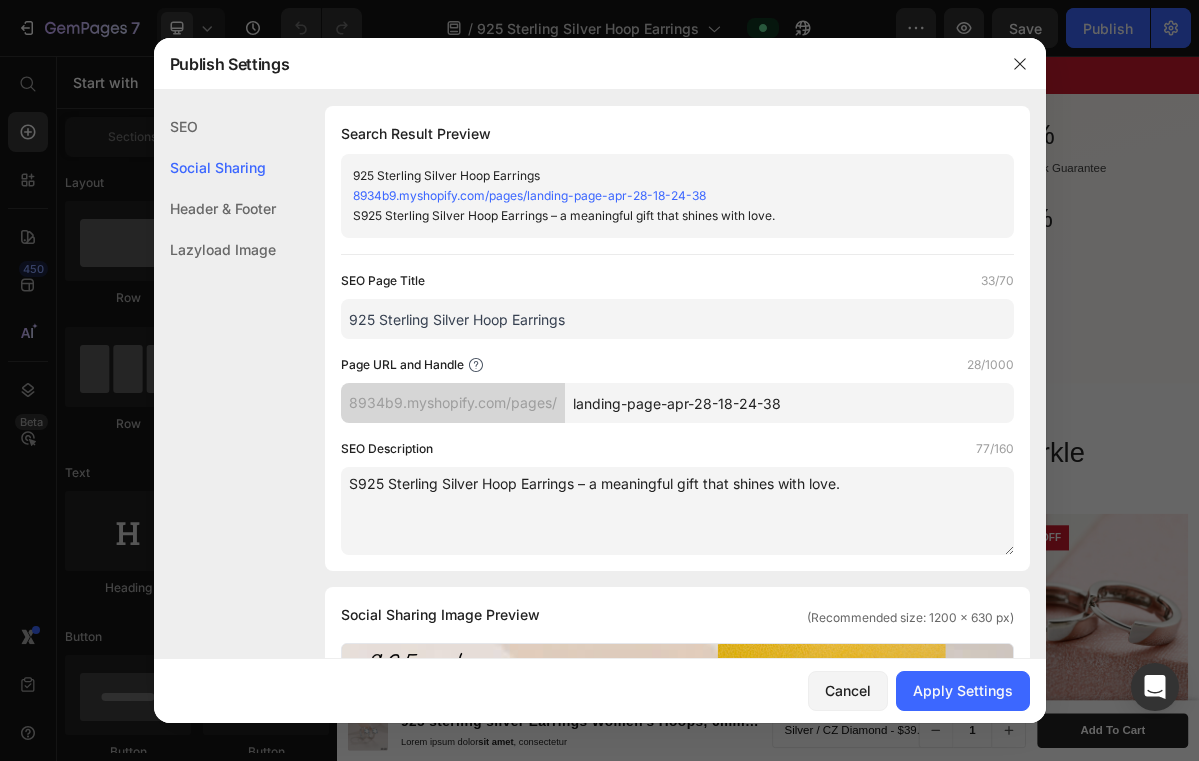 click on "S925 Sterling Silver Hoop Earrings – a meaningful gift that shines with love." at bounding box center (677, 511) 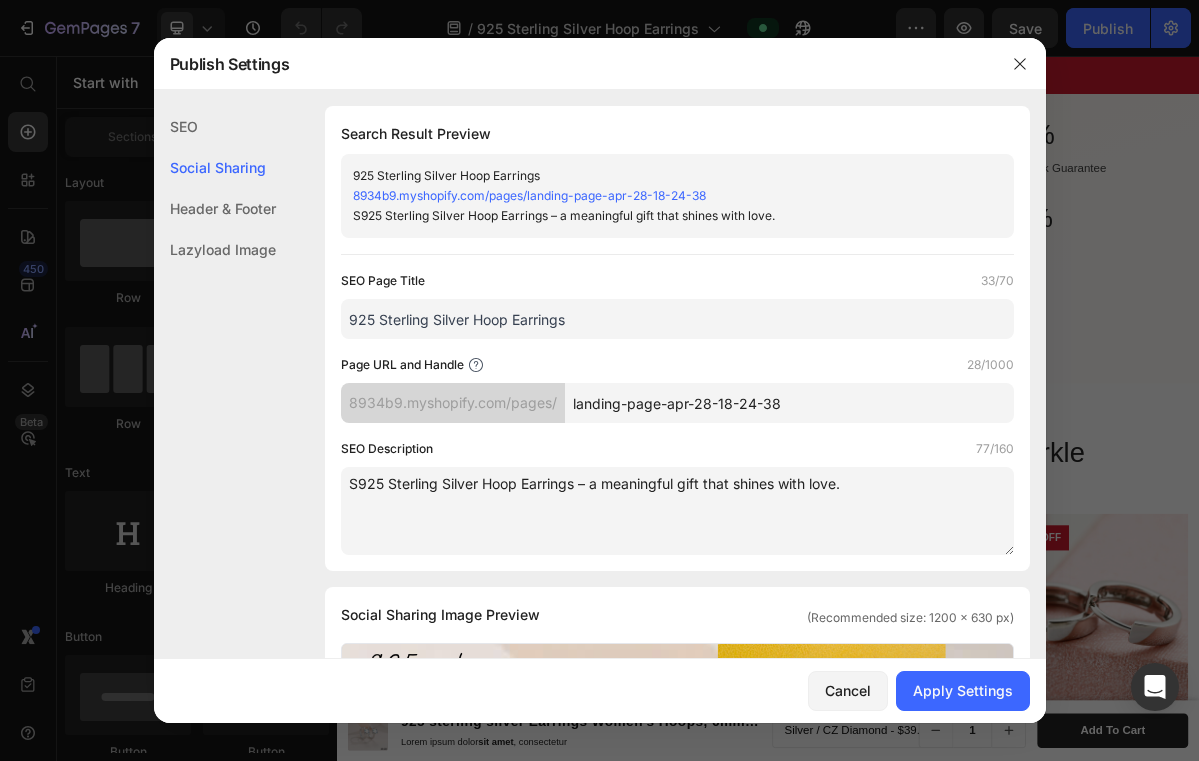 drag, startPoint x: 438, startPoint y: 484, endPoint x: 386, endPoint y: 486, distance: 52.03845 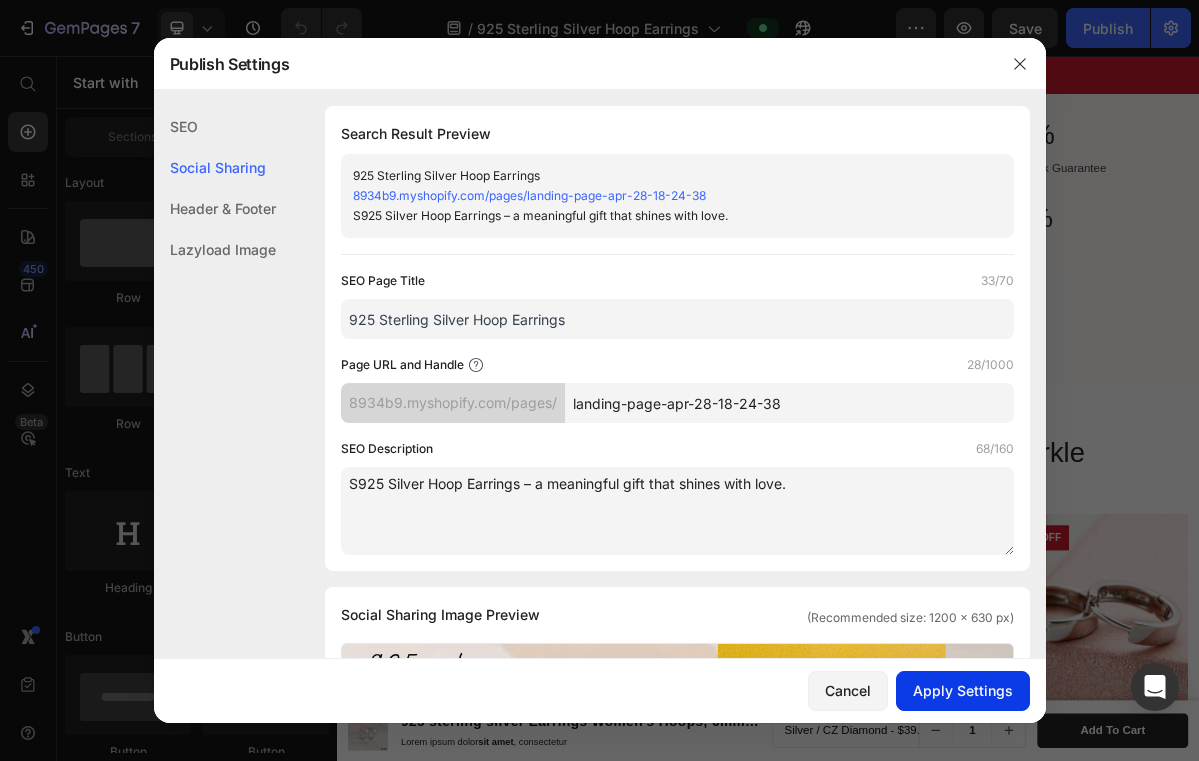 type on "S925 Silver Hoop Earrings – a meaningful gift that shines with love." 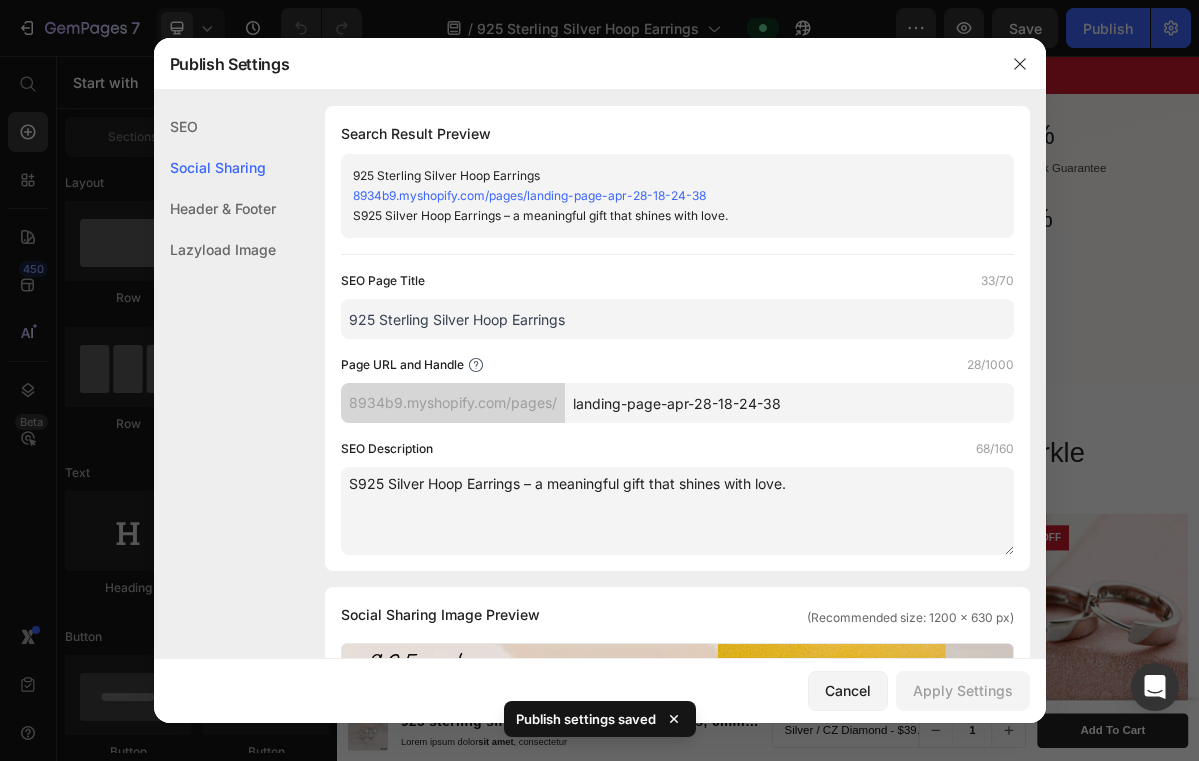 click on "landing-page-apr-28-18-24-38" at bounding box center [789, 403] 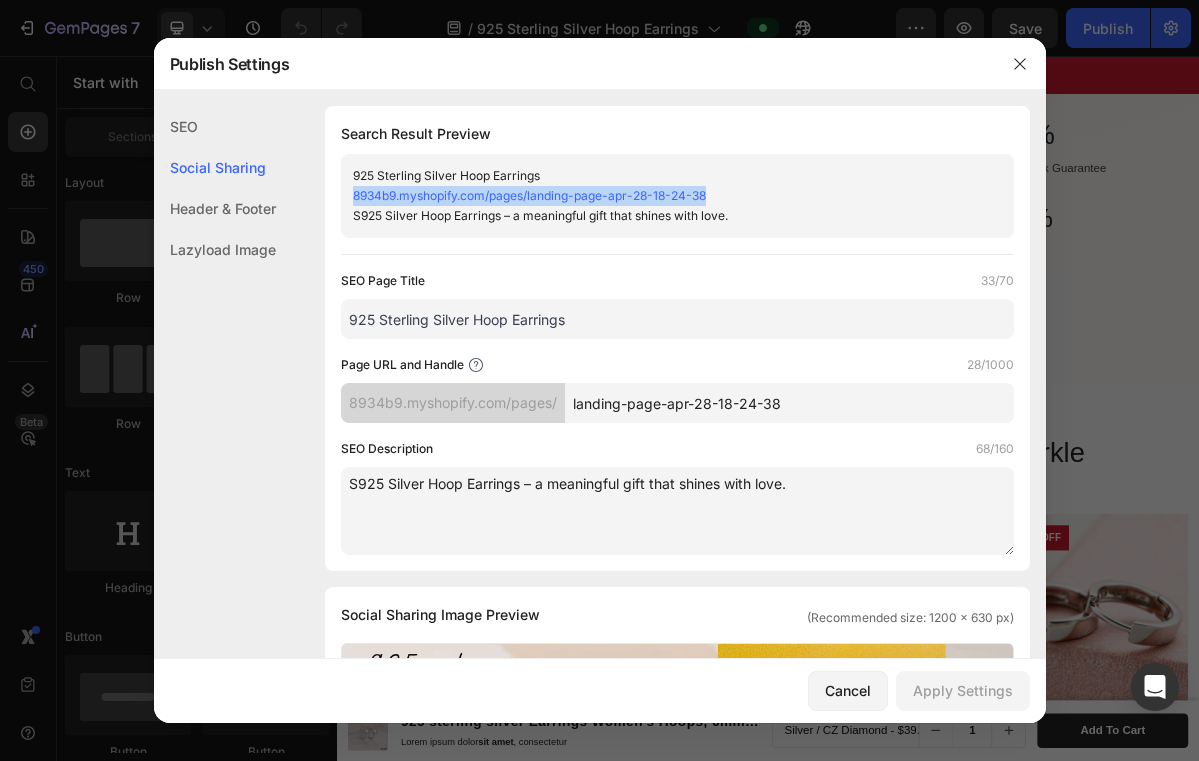 drag, startPoint x: 728, startPoint y: 192, endPoint x: 351, endPoint y: 198, distance: 377.04773 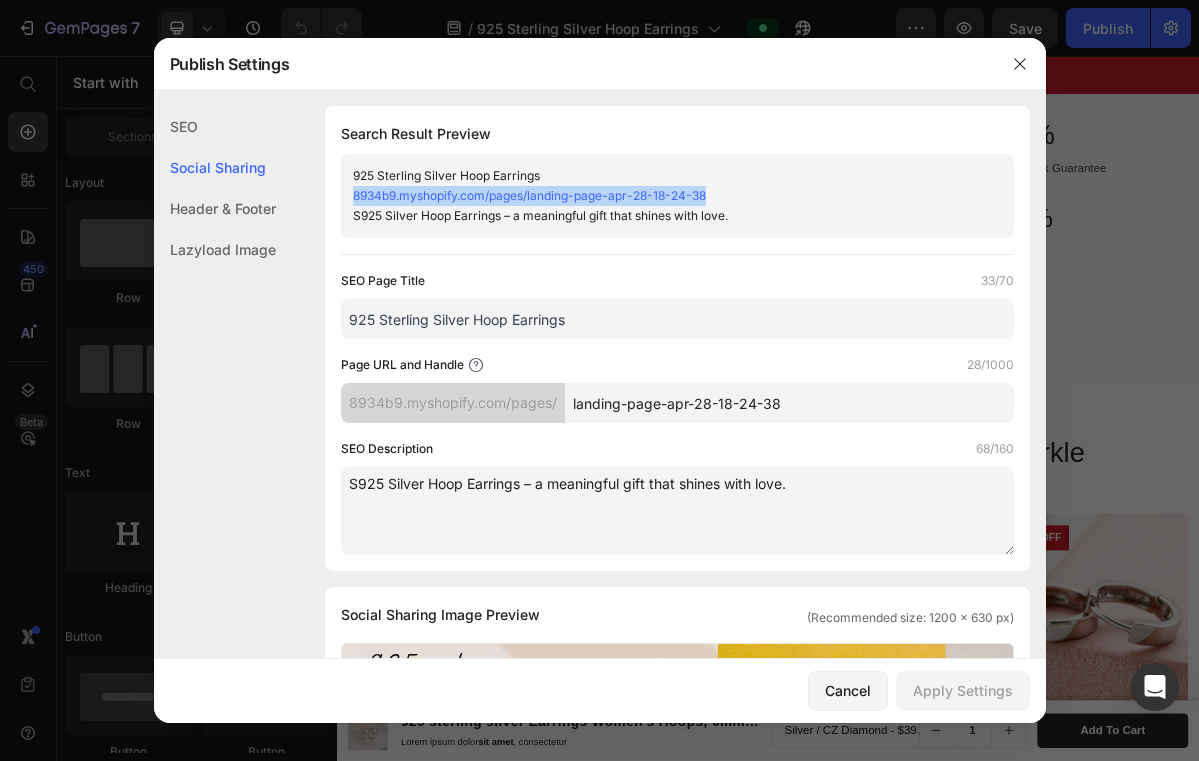 copy on "8934b9.myshopify.com/pages/landing-page-apr-28-18-24-38" 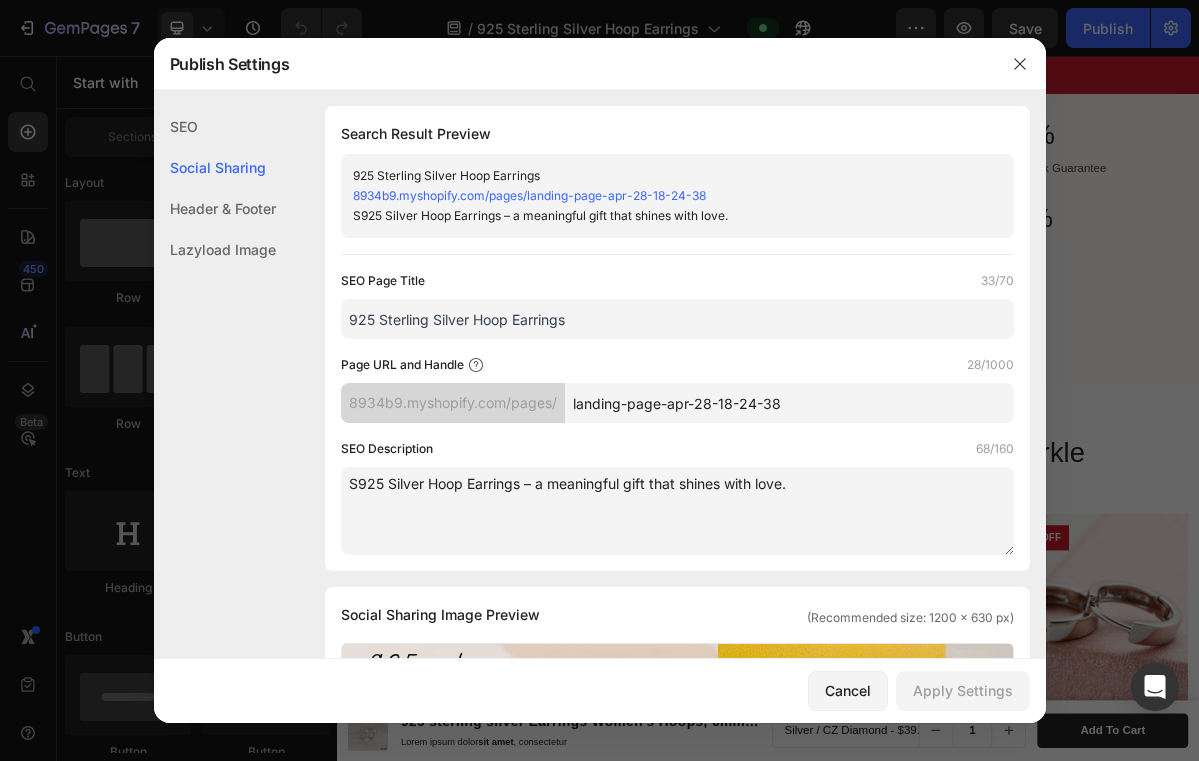 click on "SEO" 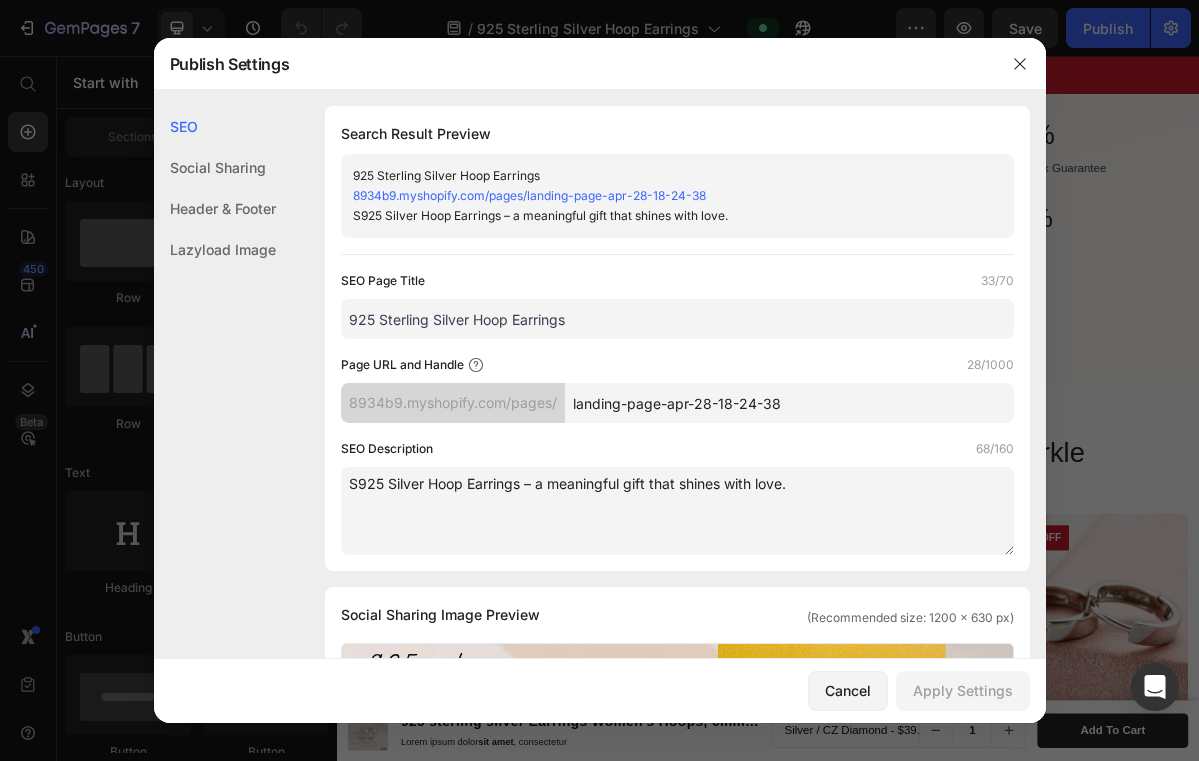 click on "SEO" 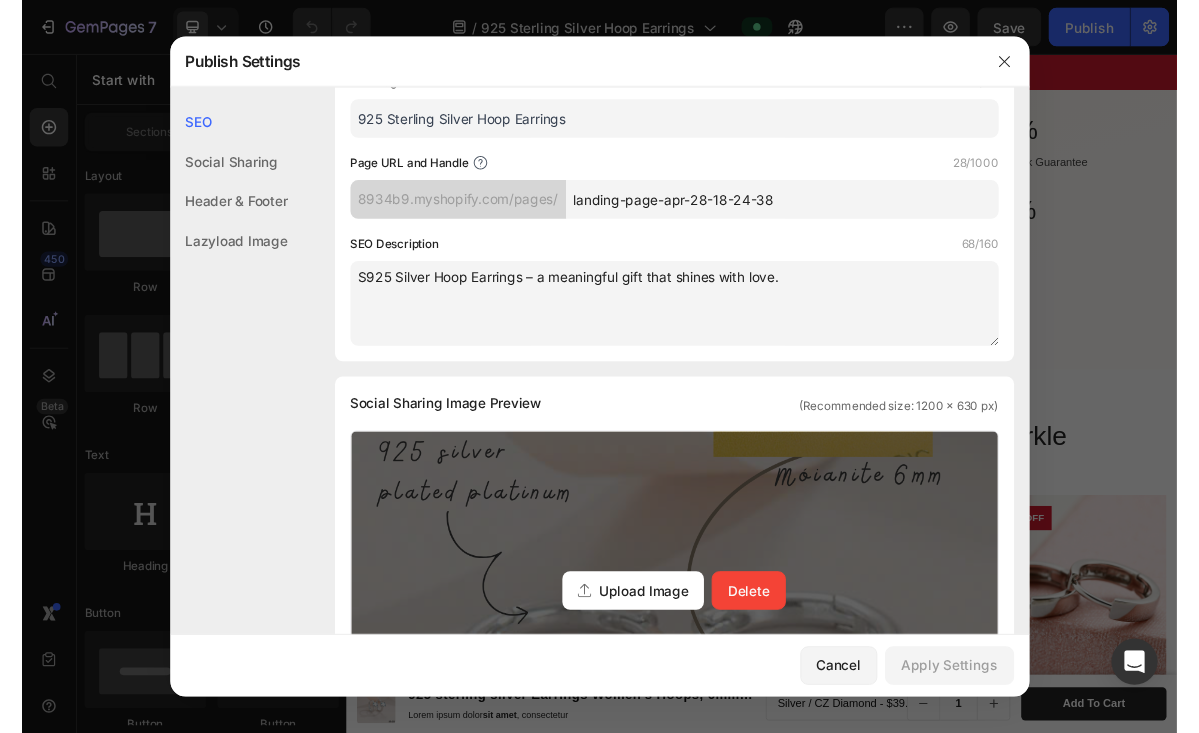 scroll, scrollTop: 0, scrollLeft: 0, axis: both 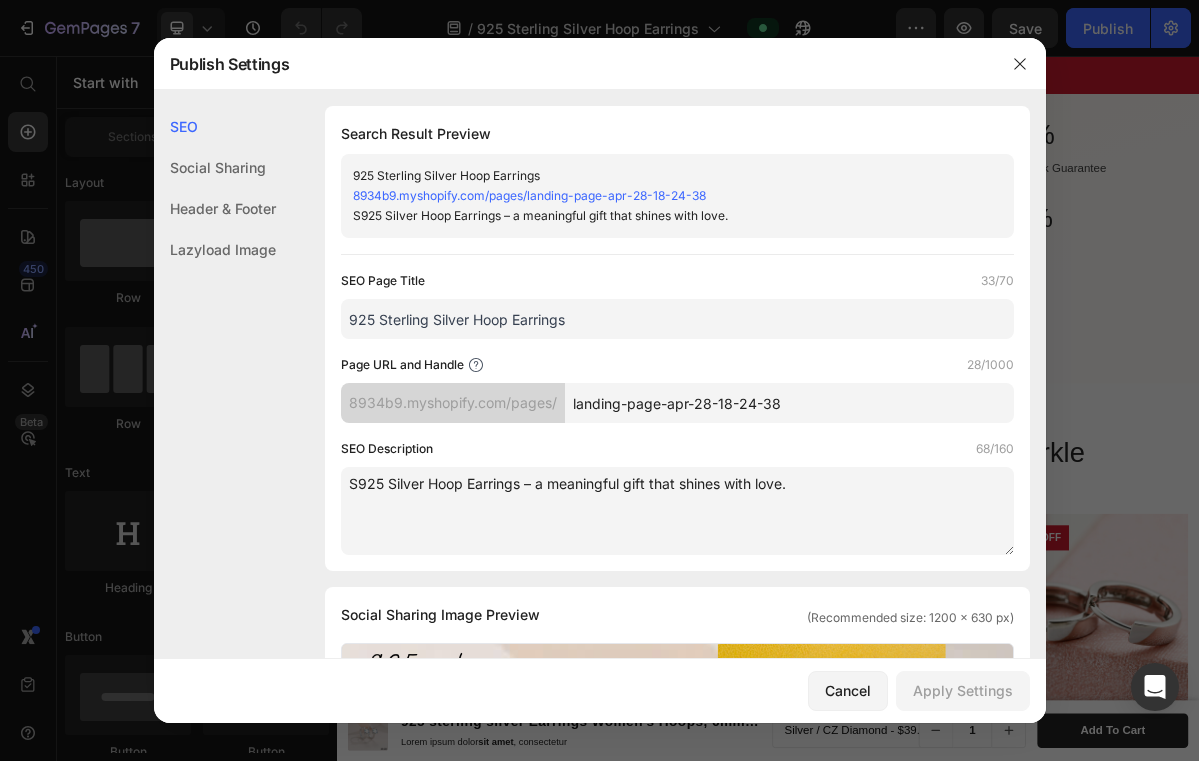 click on "S925 Silver Hoop Earrings – a meaningful gift that shines with love." at bounding box center (677, 511) 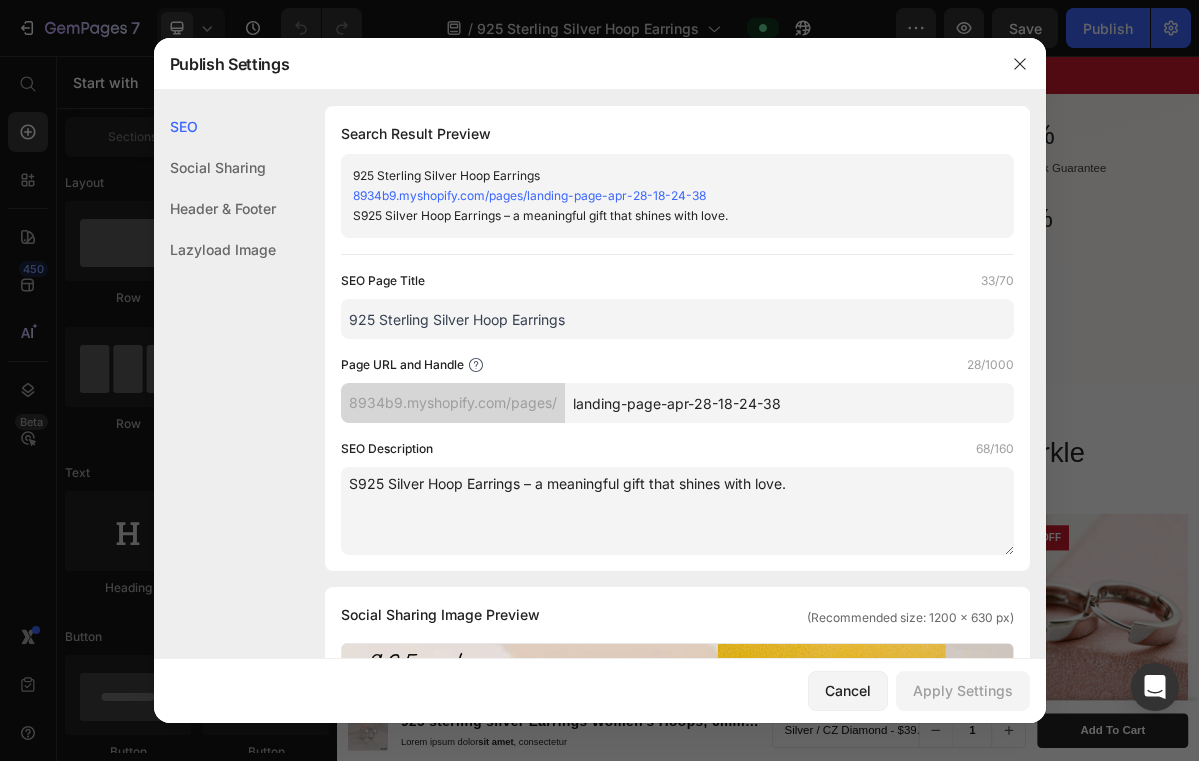 click at bounding box center (599, 380) 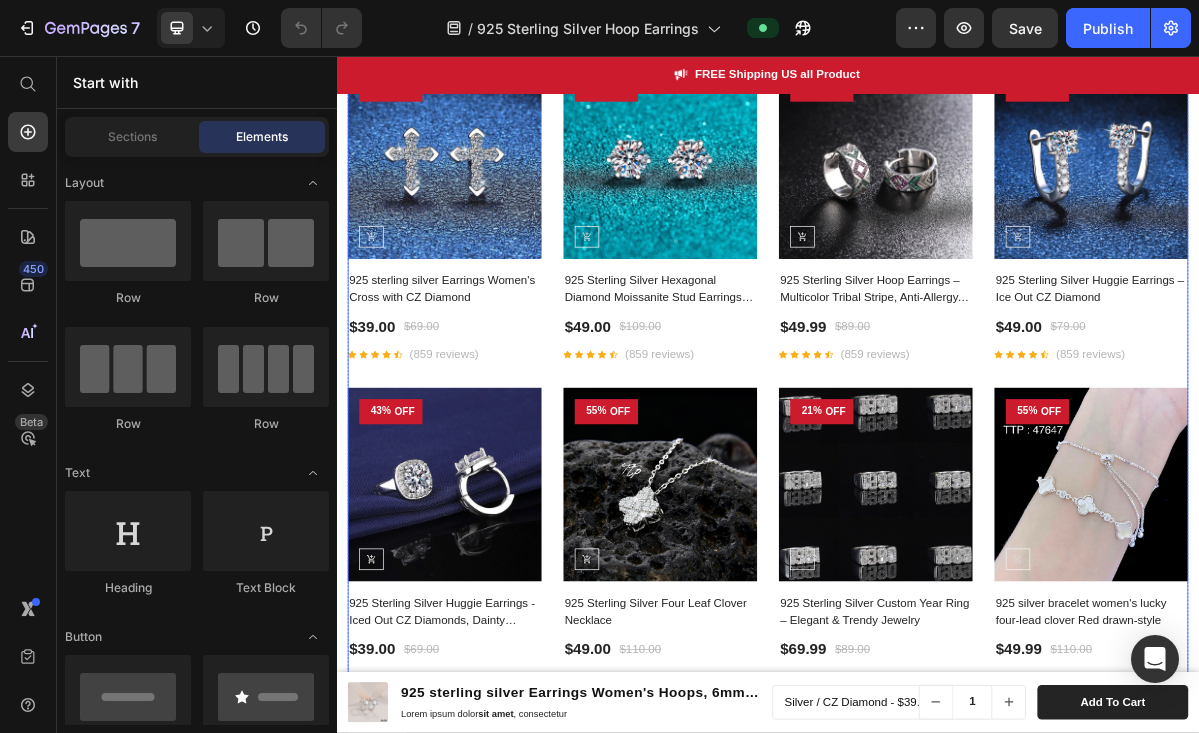 scroll, scrollTop: 2820, scrollLeft: 0, axis: vertical 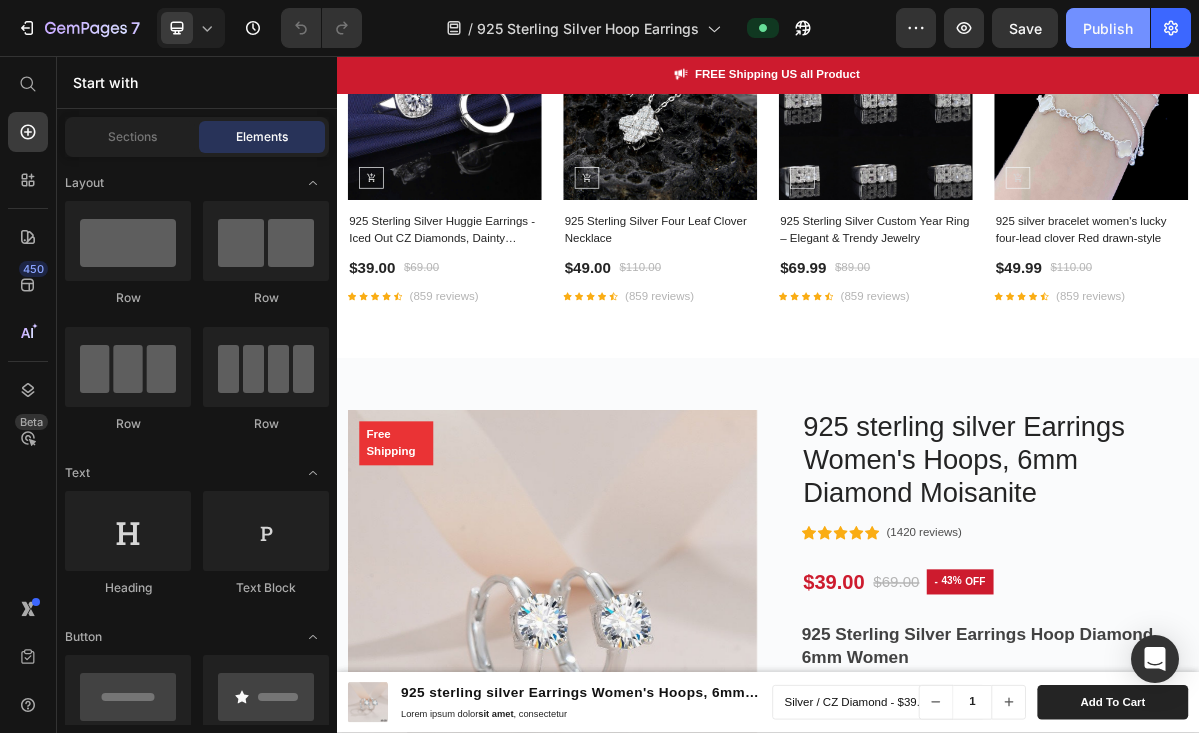 click on "Publish" at bounding box center (1108, 28) 